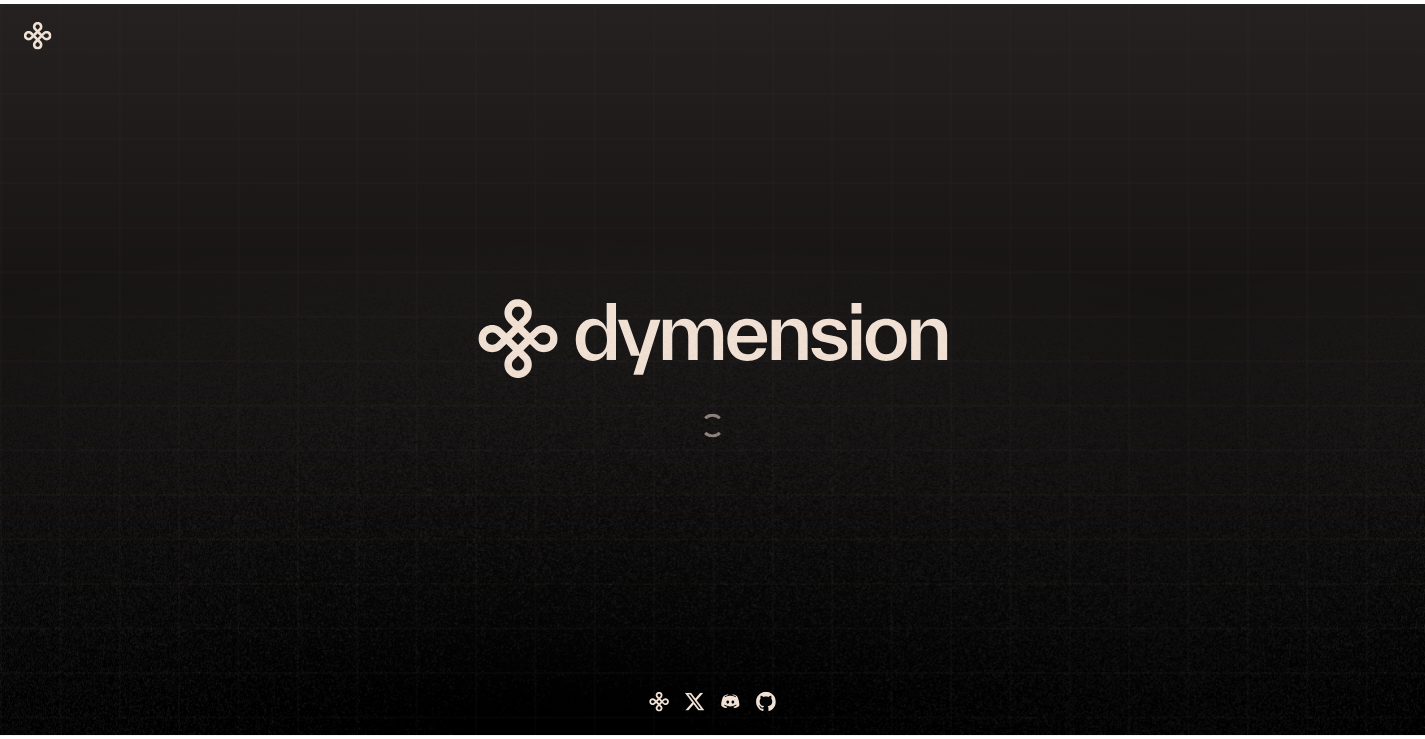 scroll, scrollTop: 0, scrollLeft: 0, axis: both 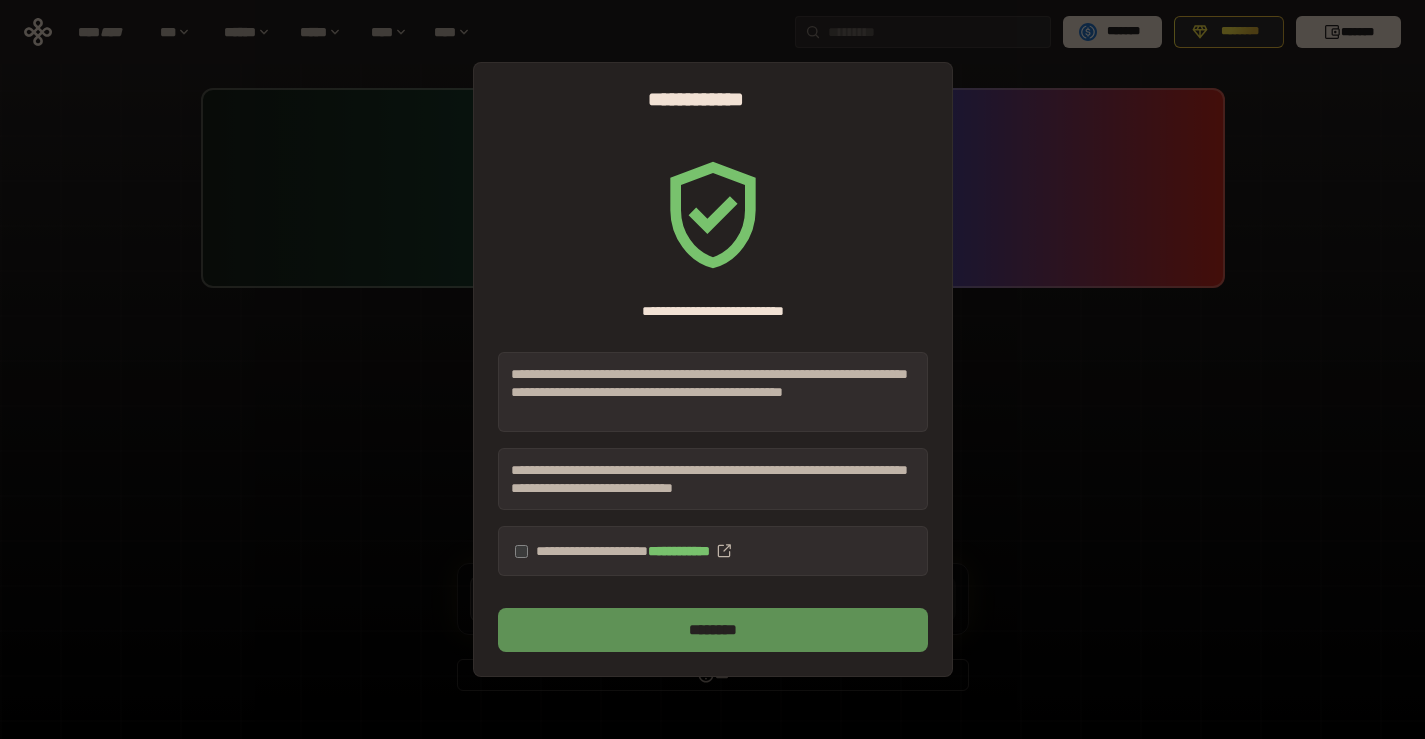 click on "********" at bounding box center [713, 630] 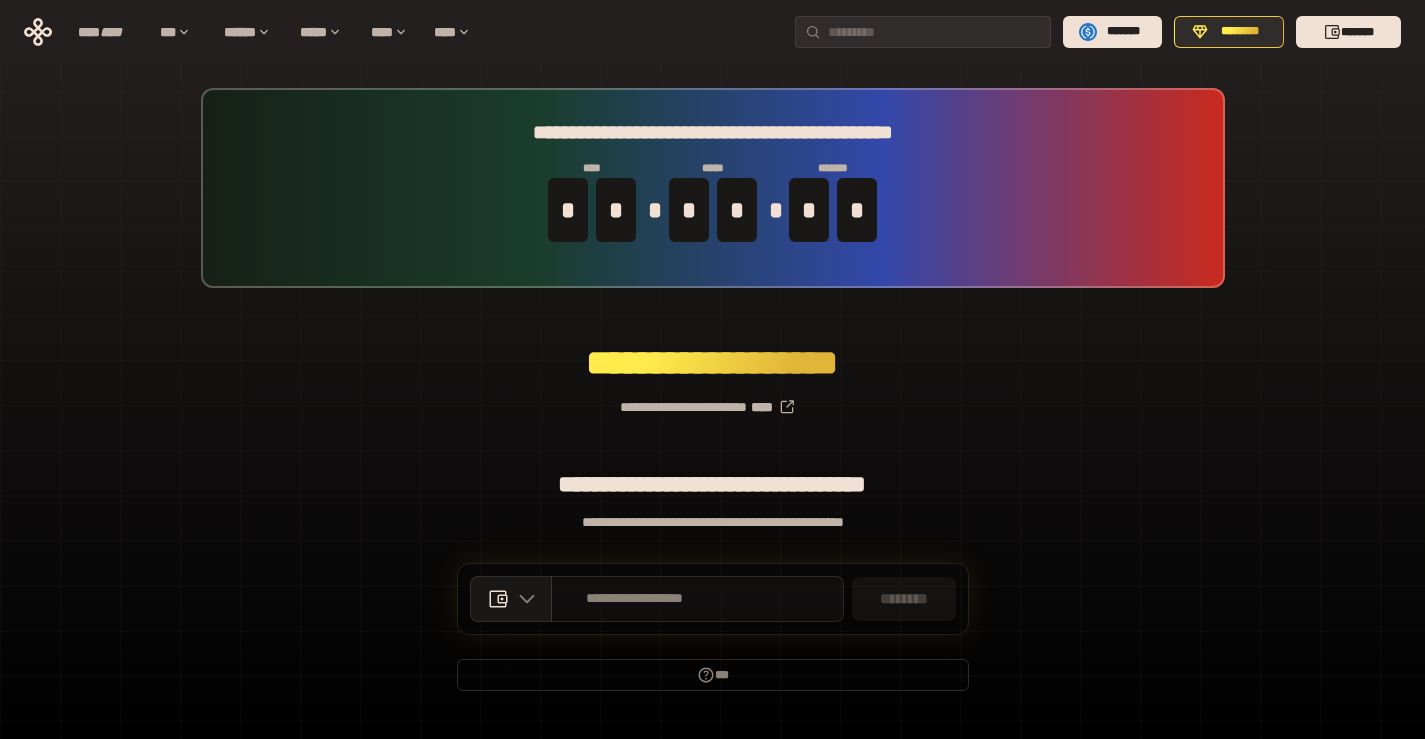 click on "**********" at bounding box center (697, 599) 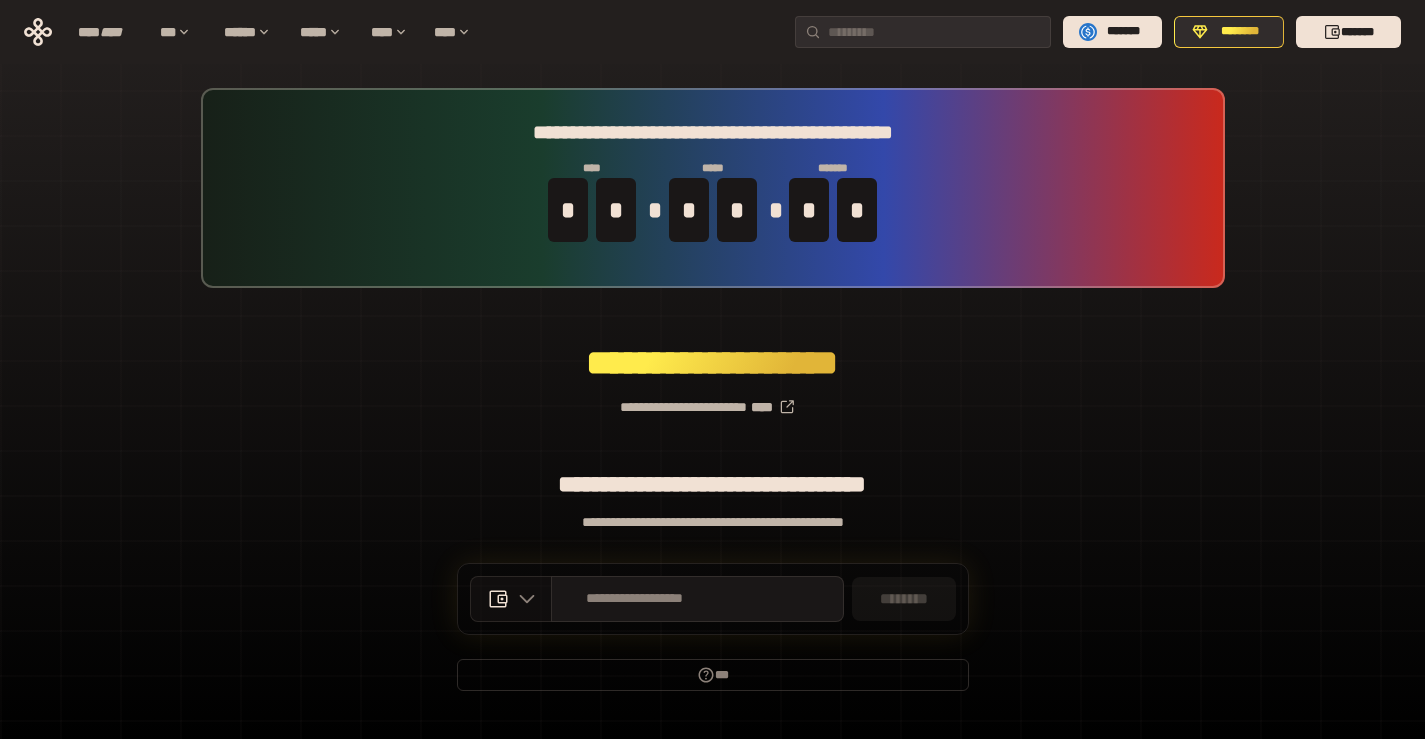 click 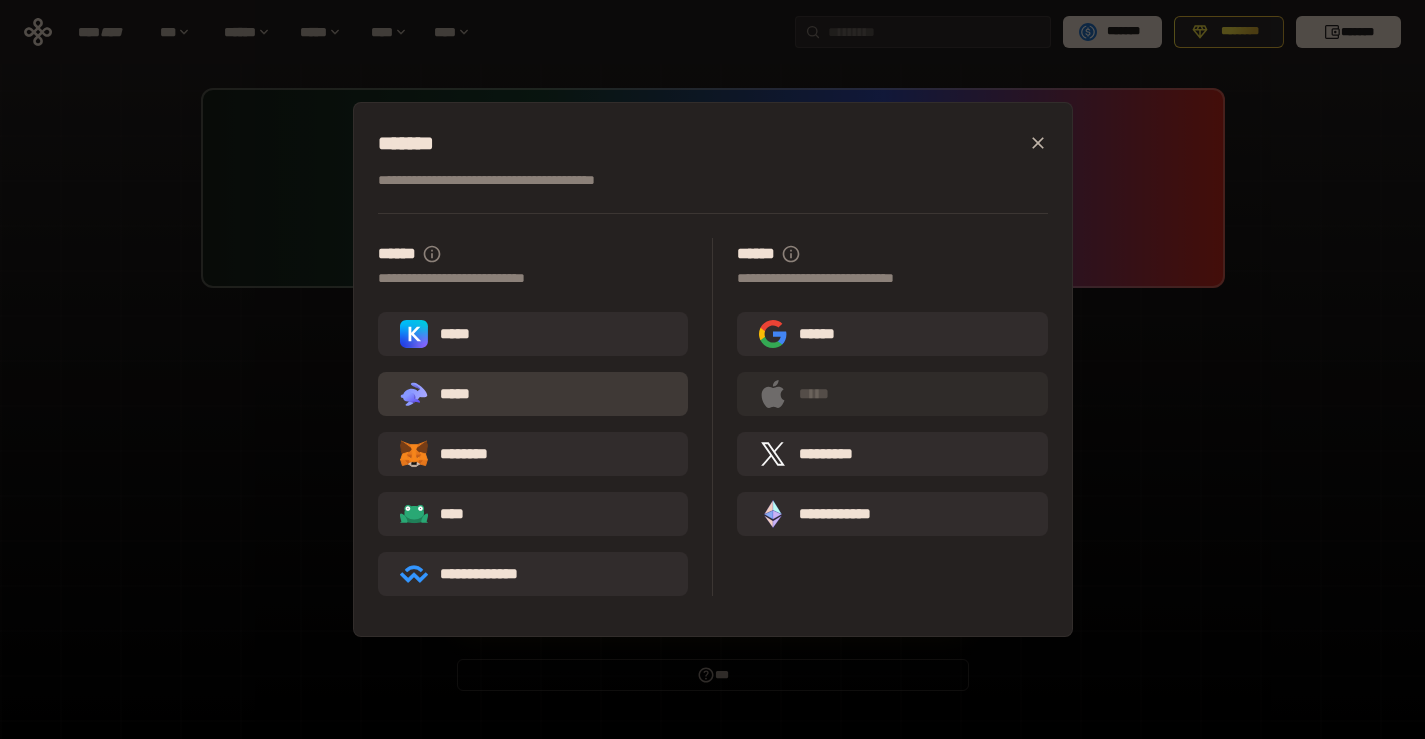 click on ".st0{fill:url(#SVGID_1_);}
.st1{fill-rule:evenodd;clip-rule:evenodd;fill:url(#SVGID_00000161597173617360504640000012432366591255278478_);}
.st2{fill-rule:evenodd;clip-rule:evenodd;fill:url(#SVGID_00000021803777515098205300000017382971856690286485_);}
.st3{fill:url(#SVGID_00000031192219548086493050000012287181694732331425_);}
*****" at bounding box center (533, 394) 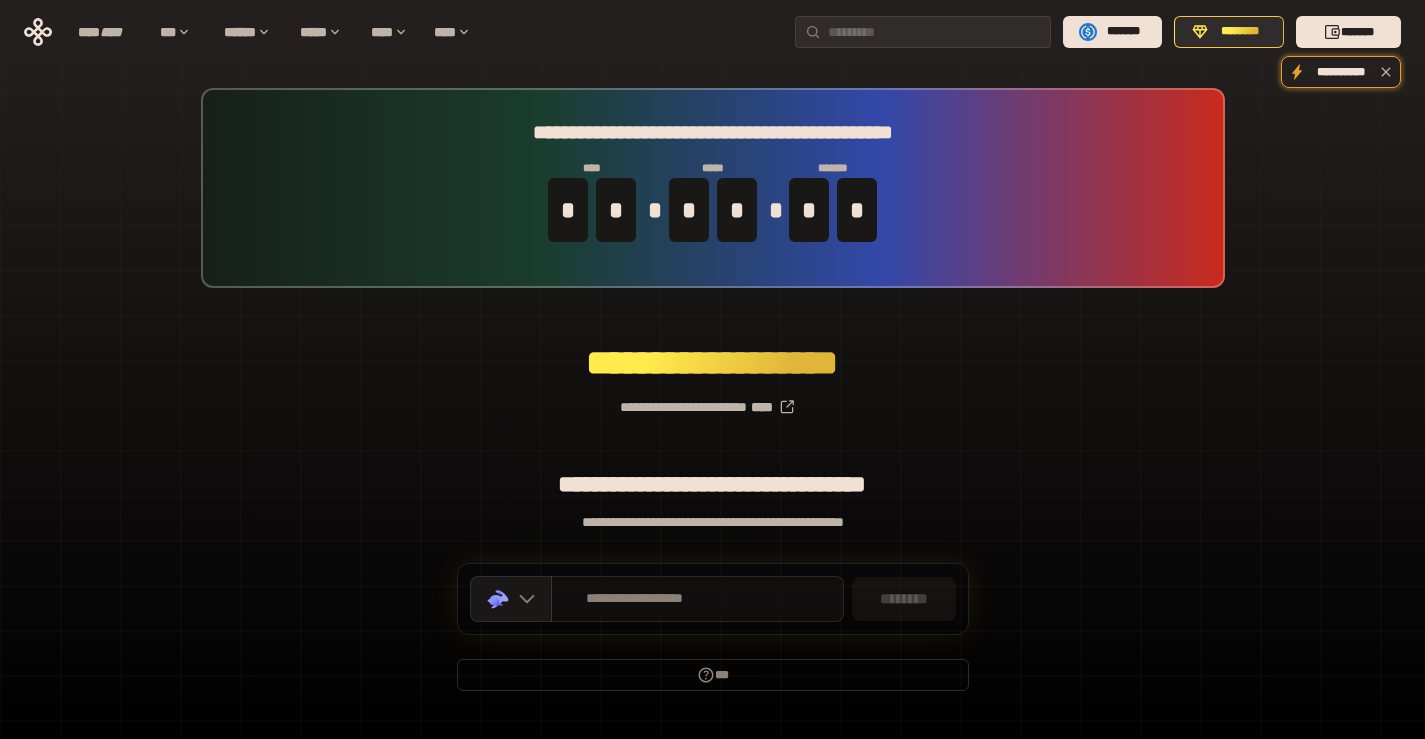 click on "**********" at bounding box center (697, 599) 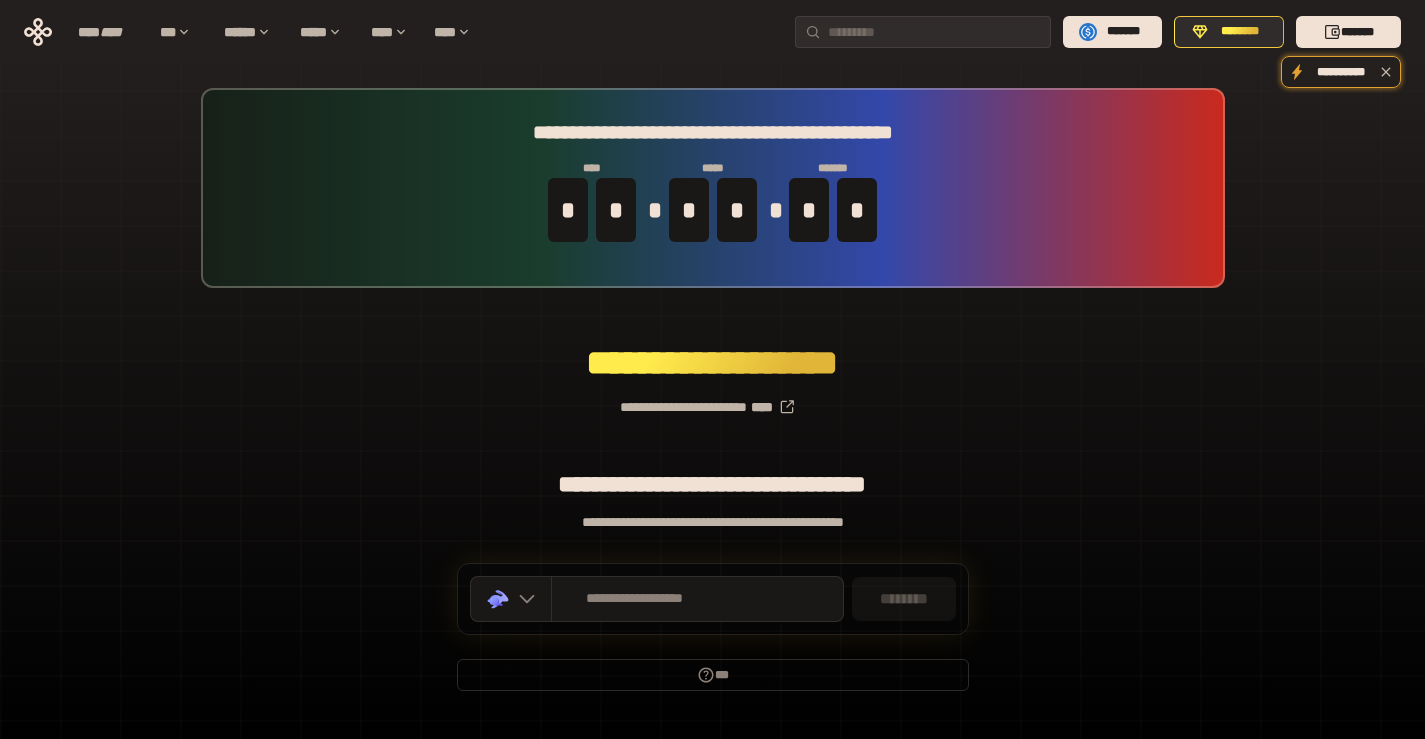 click on "**********" at bounding box center (712, 399) 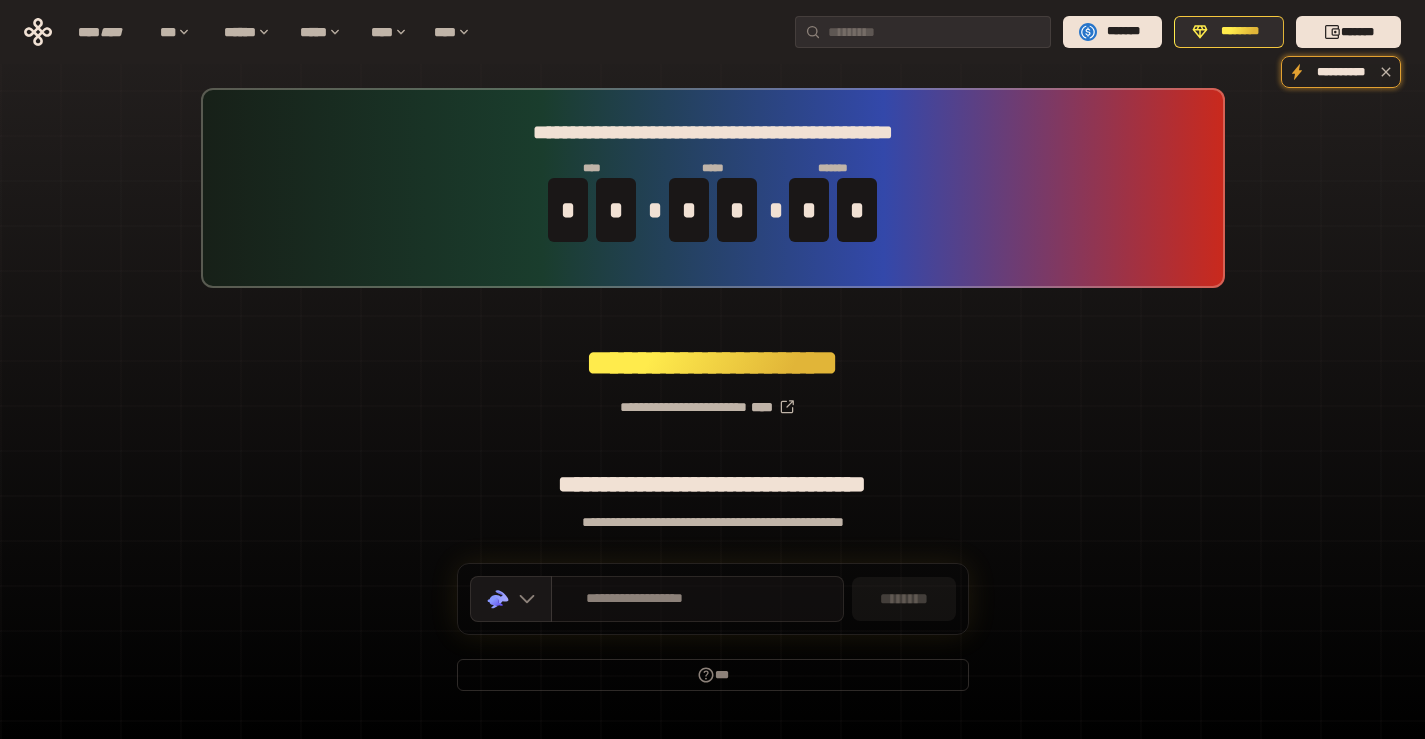 click on "**********" at bounding box center [635, 599] 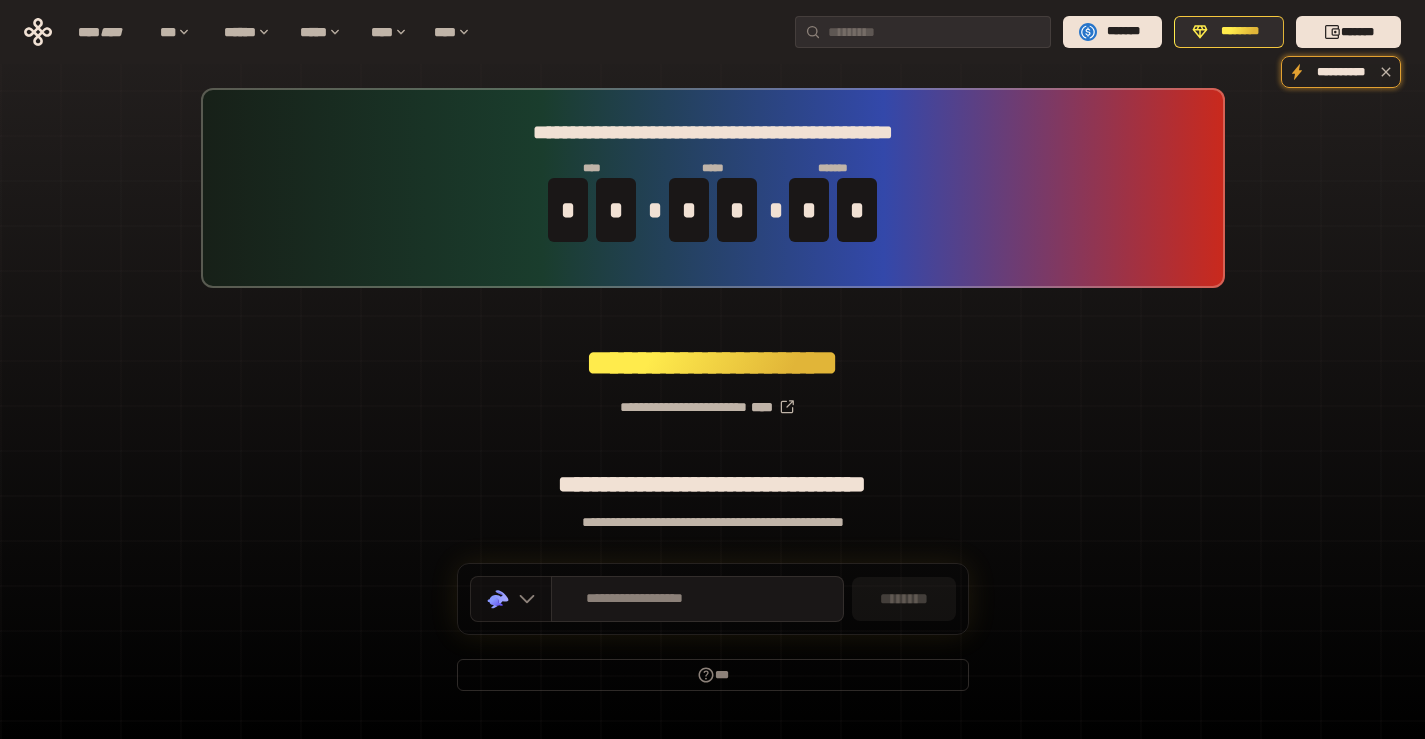 click at bounding box center [522, 599] 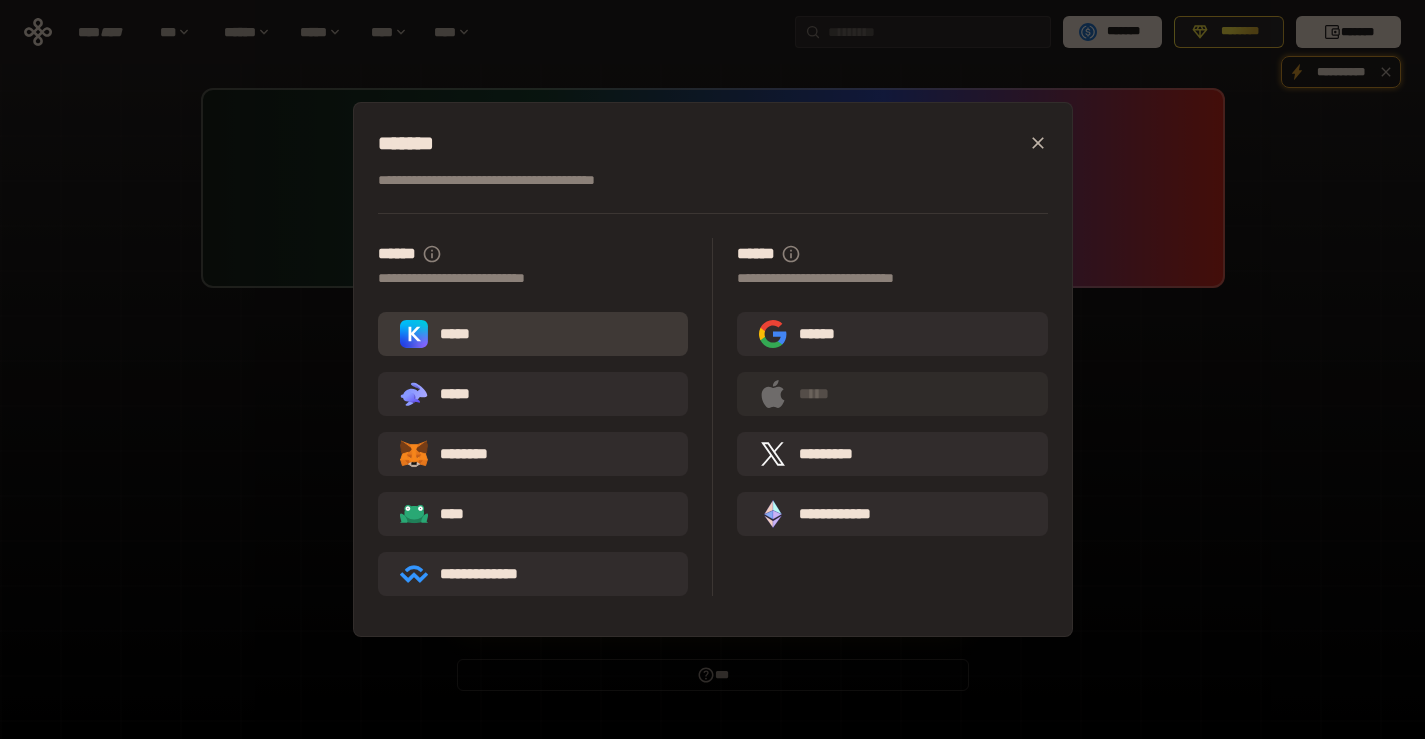 click on "*****" at bounding box center [533, 334] 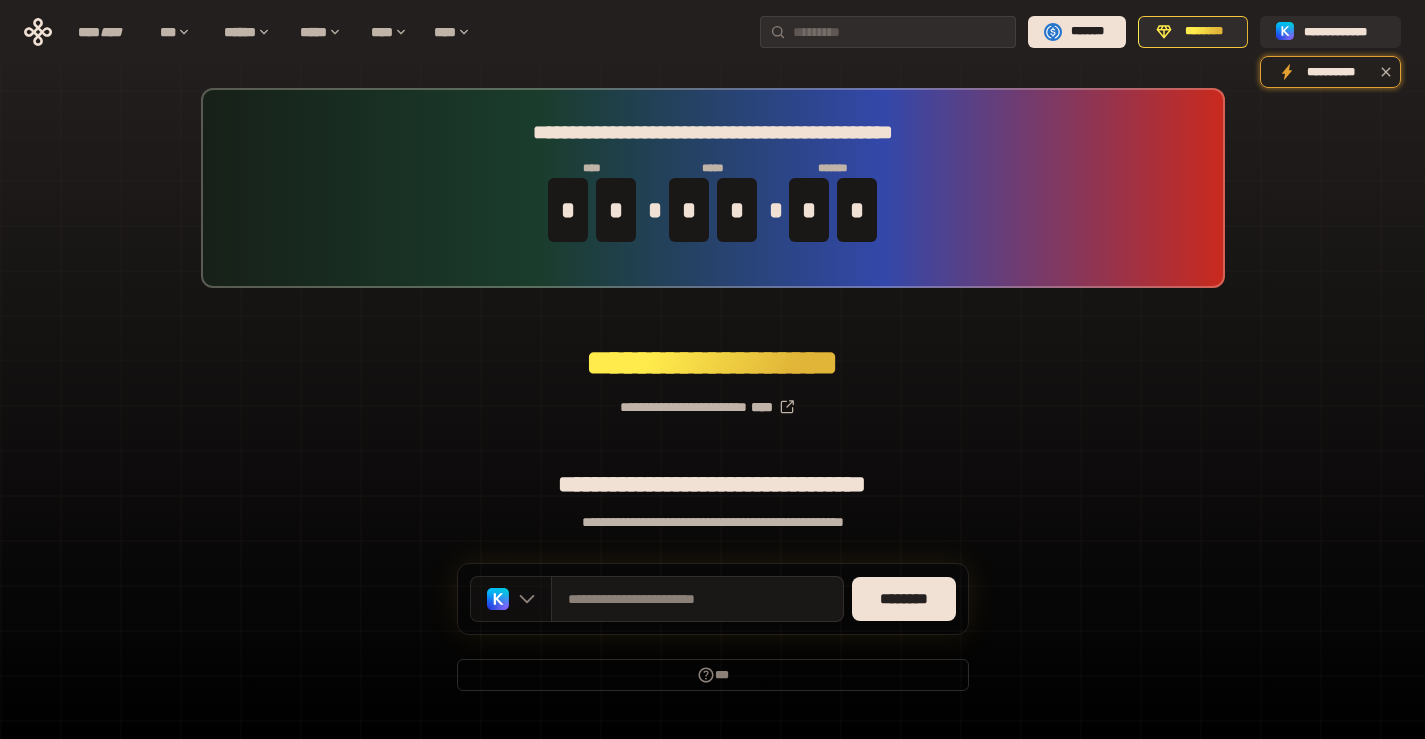 click 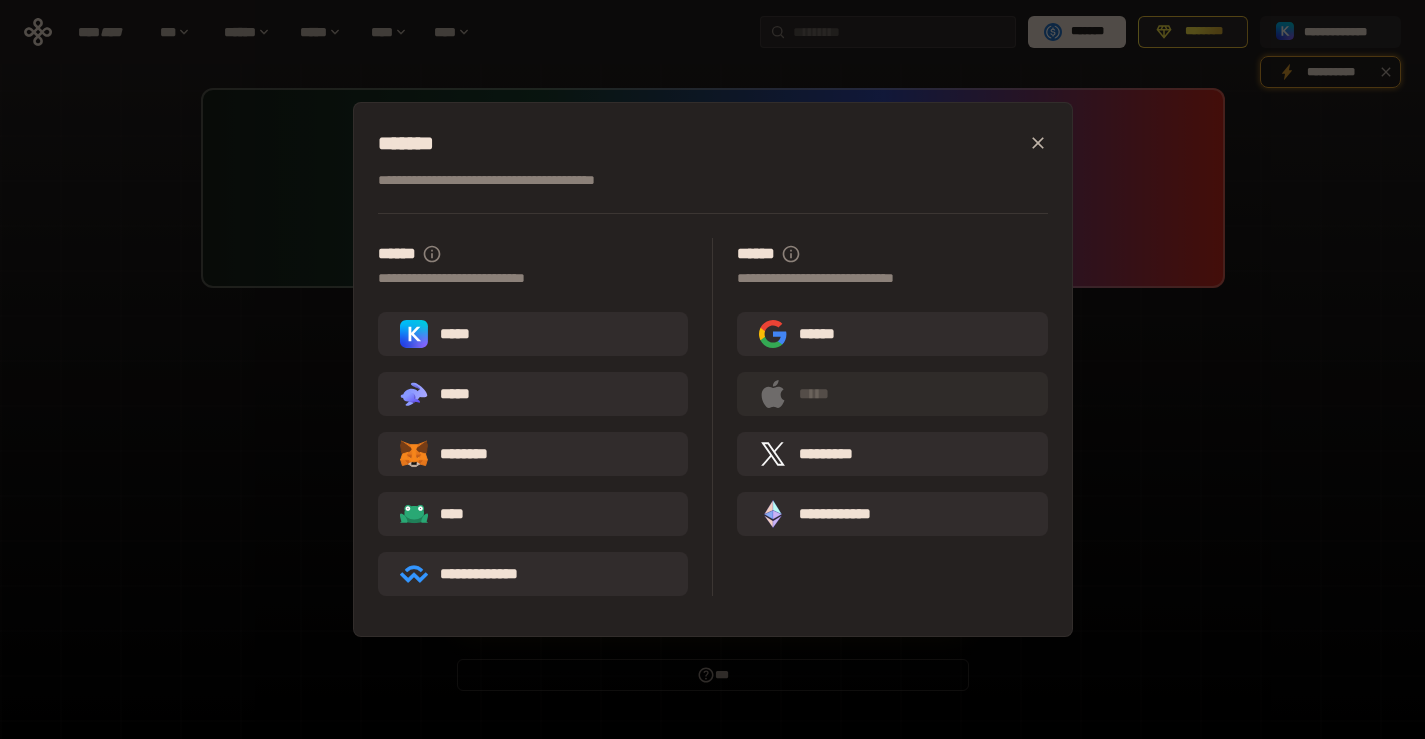 click on "**********" at bounding box center (712, 369) 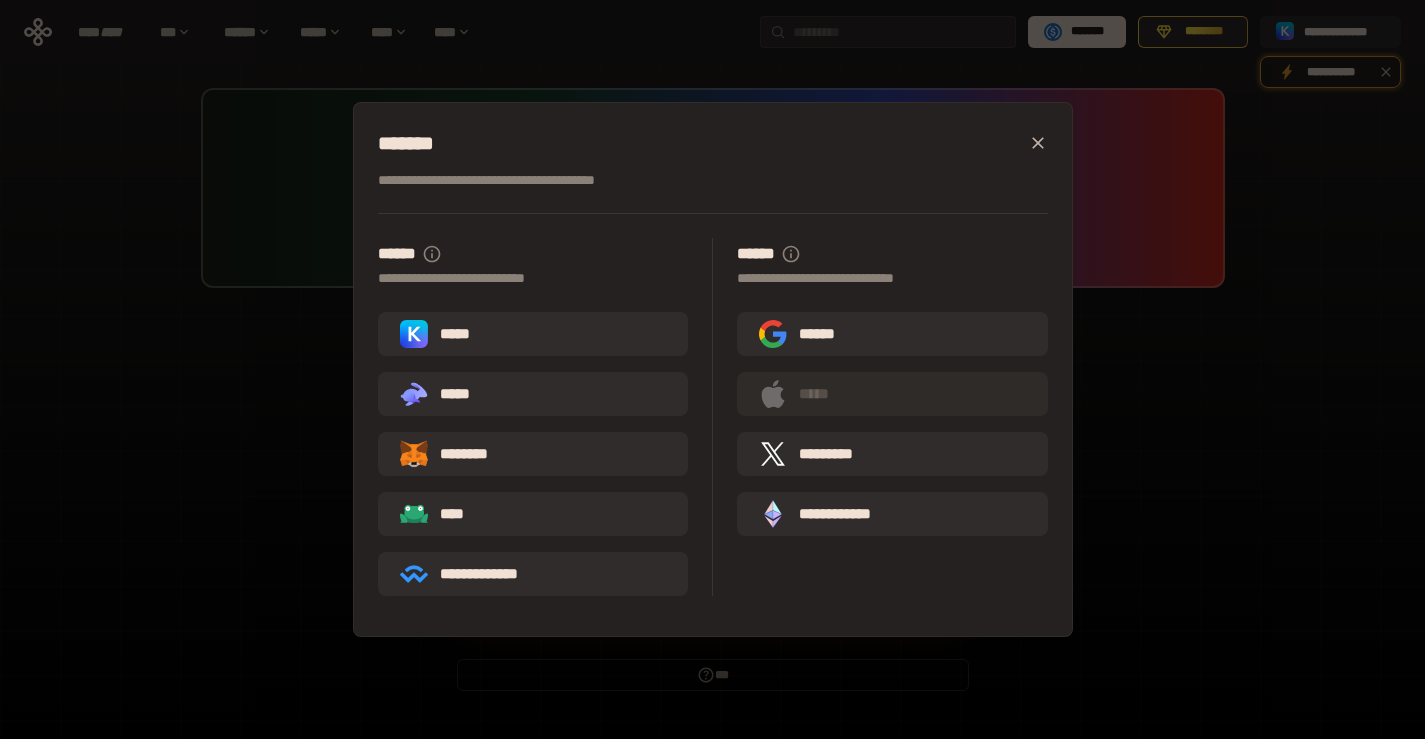 click 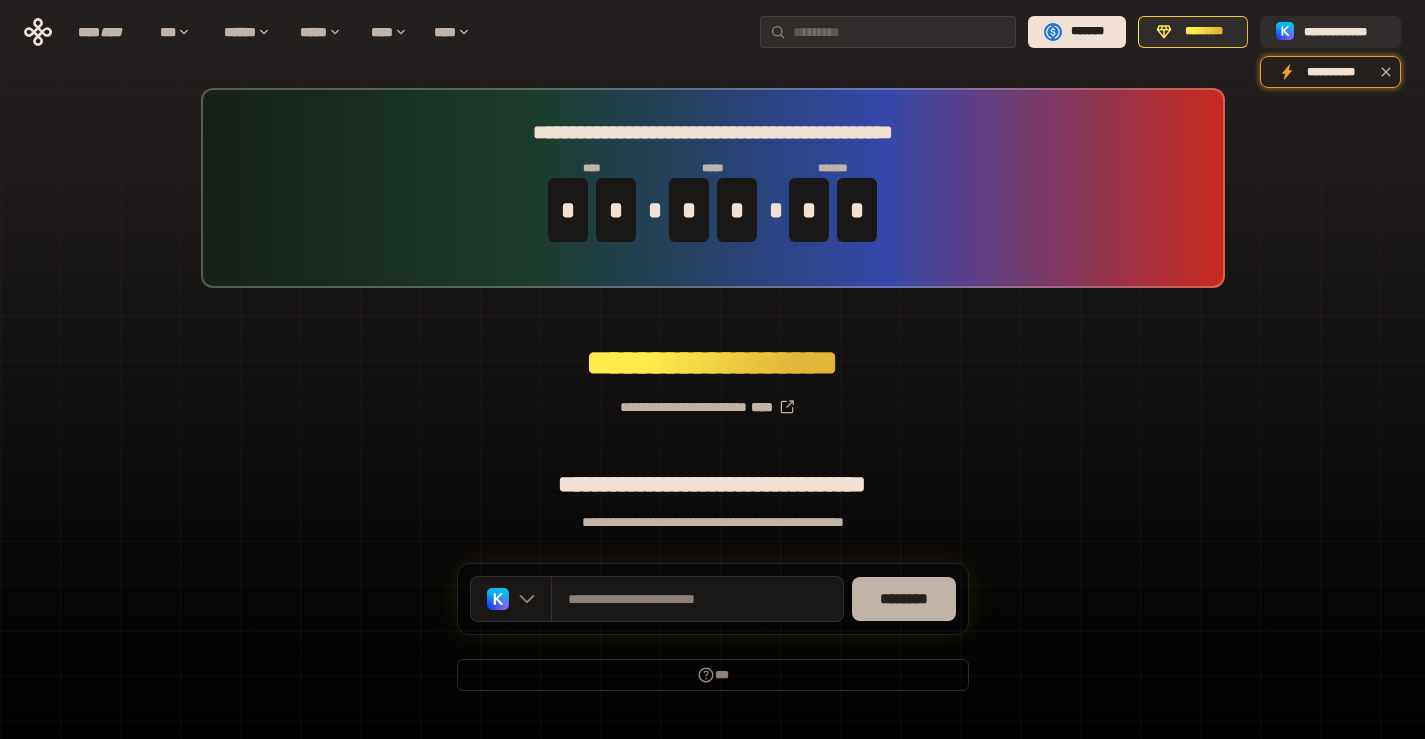 click on "********" at bounding box center [904, 599] 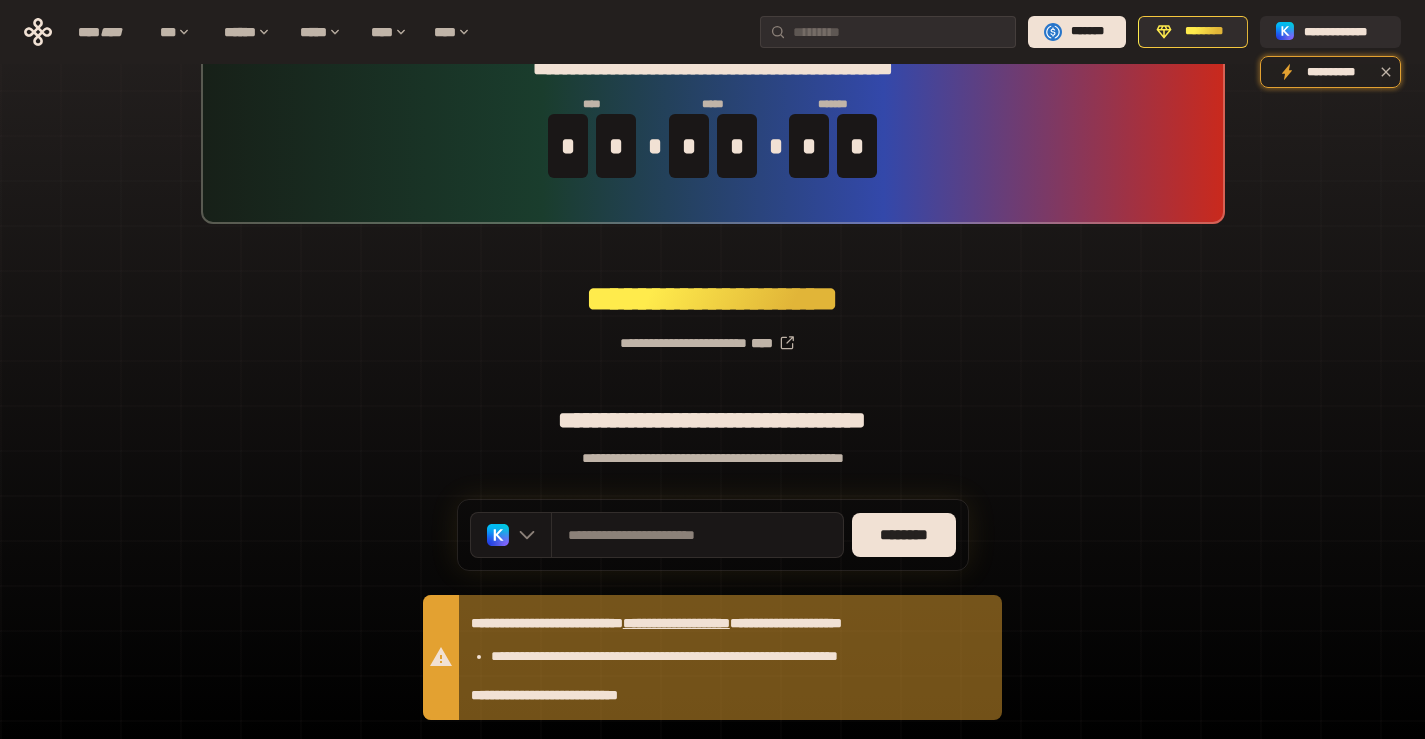 scroll, scrollTop: 100, scrollLeft: 0, axis: vertical 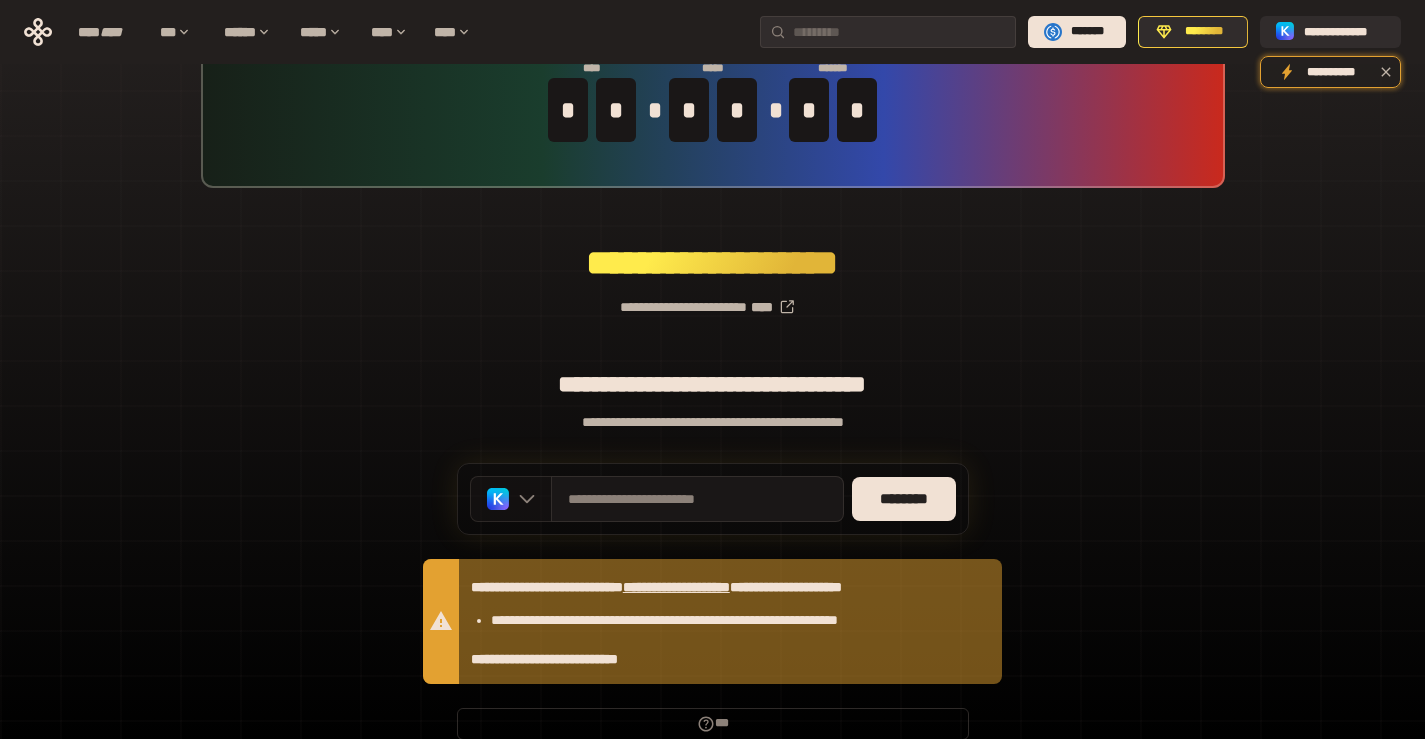 click 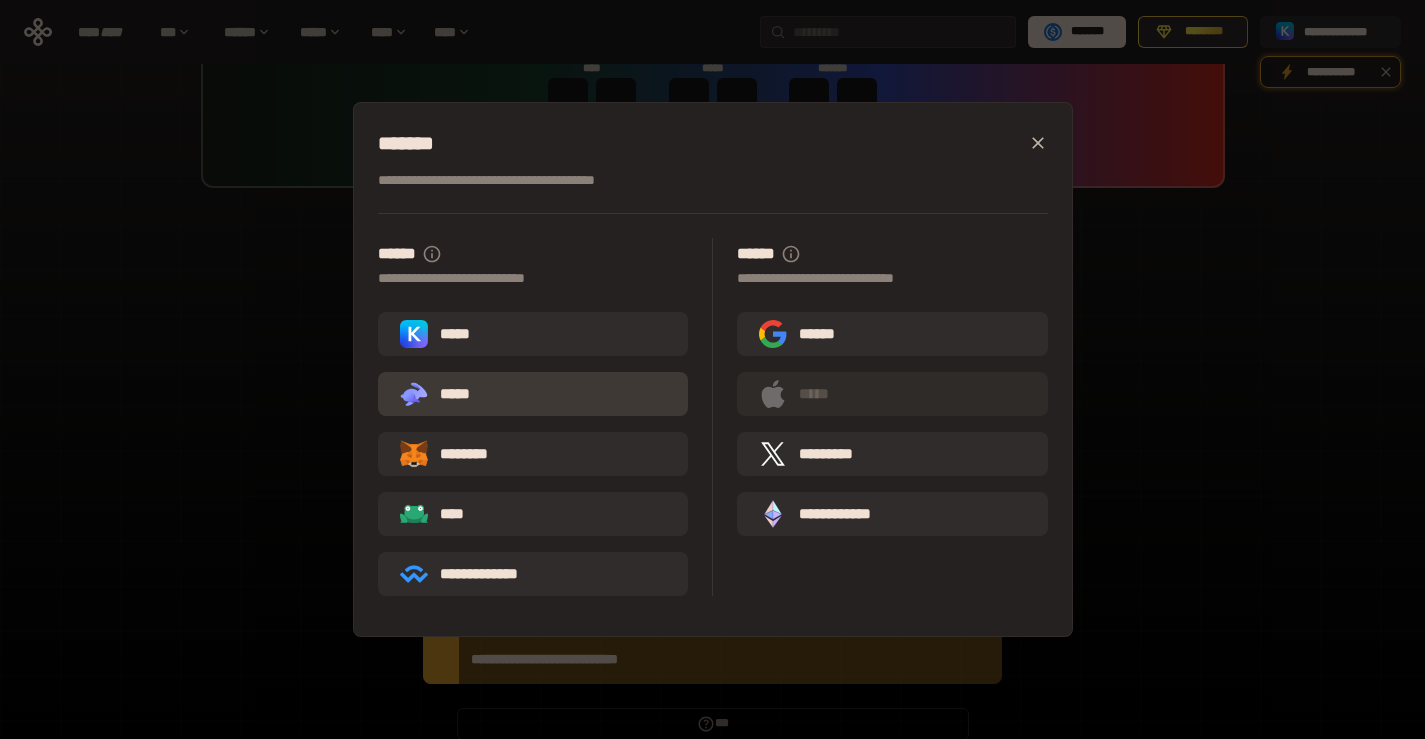 click on ".st0{fill:url(#SVGID_1_);}
.st1{fill-rule:evenodd;clip-rule:evenodd;fill:url(#SVGID_00000161597173617360504640000012432366591255278478_);}
.st2{fill-rule:evenodd;clip-rule:evenodd;fill:url(#SVGID_00000021803777515098205300000017382971856690286485_);}
.st3{fill:url(#SVGID_00000031192219548086493050000012287181694732331425_);}
*****" at bounding box center [533, 394] 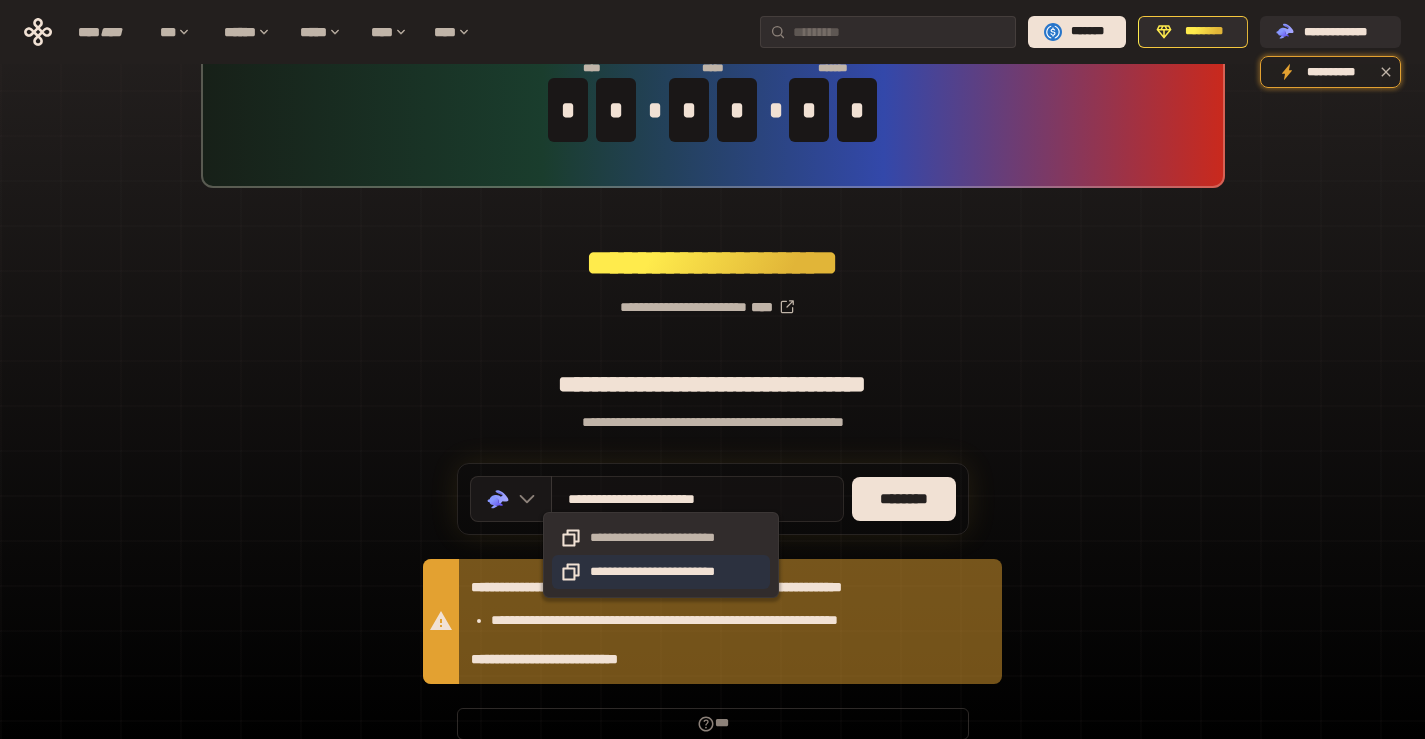 click on "**********" at bounding box center [661, 572] 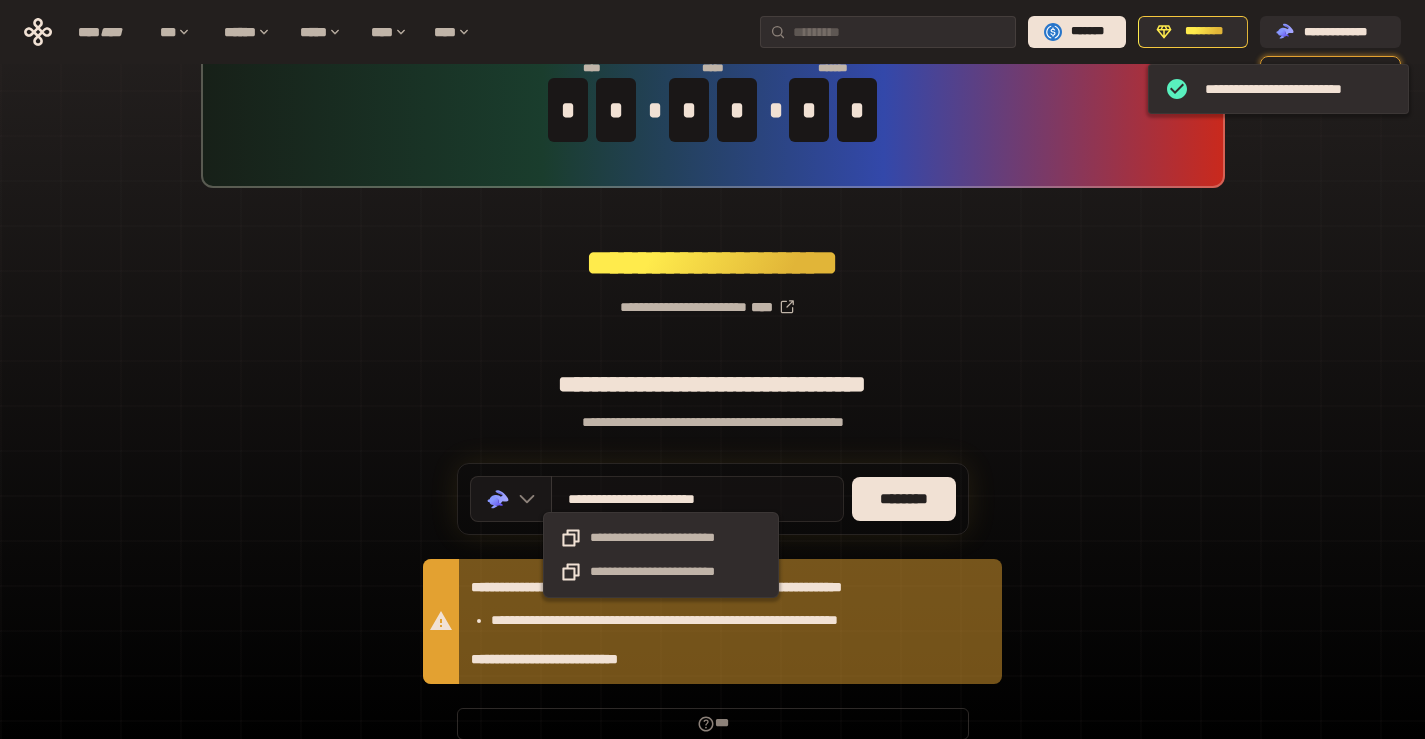 click on "**********" at bounding box center (661, 499) 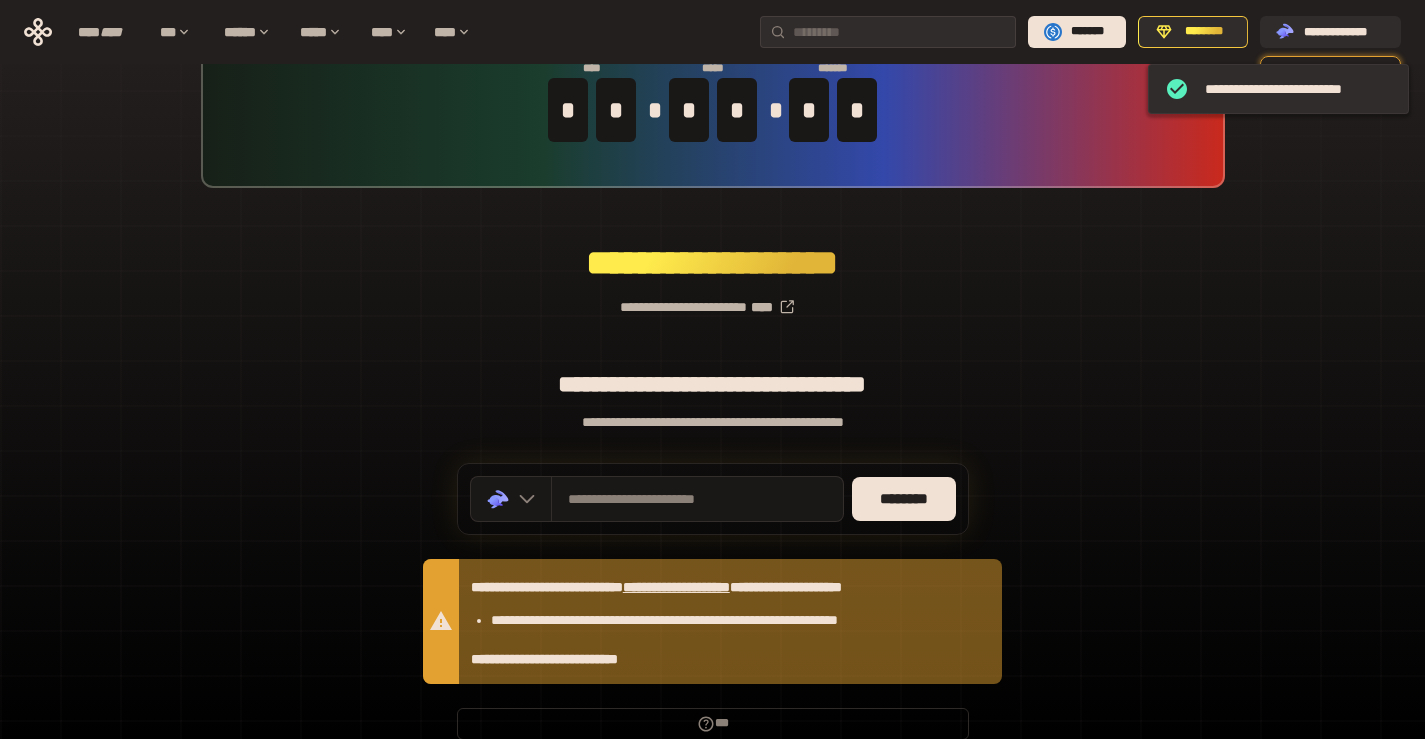click on "********" at bounding box center (904, 499) 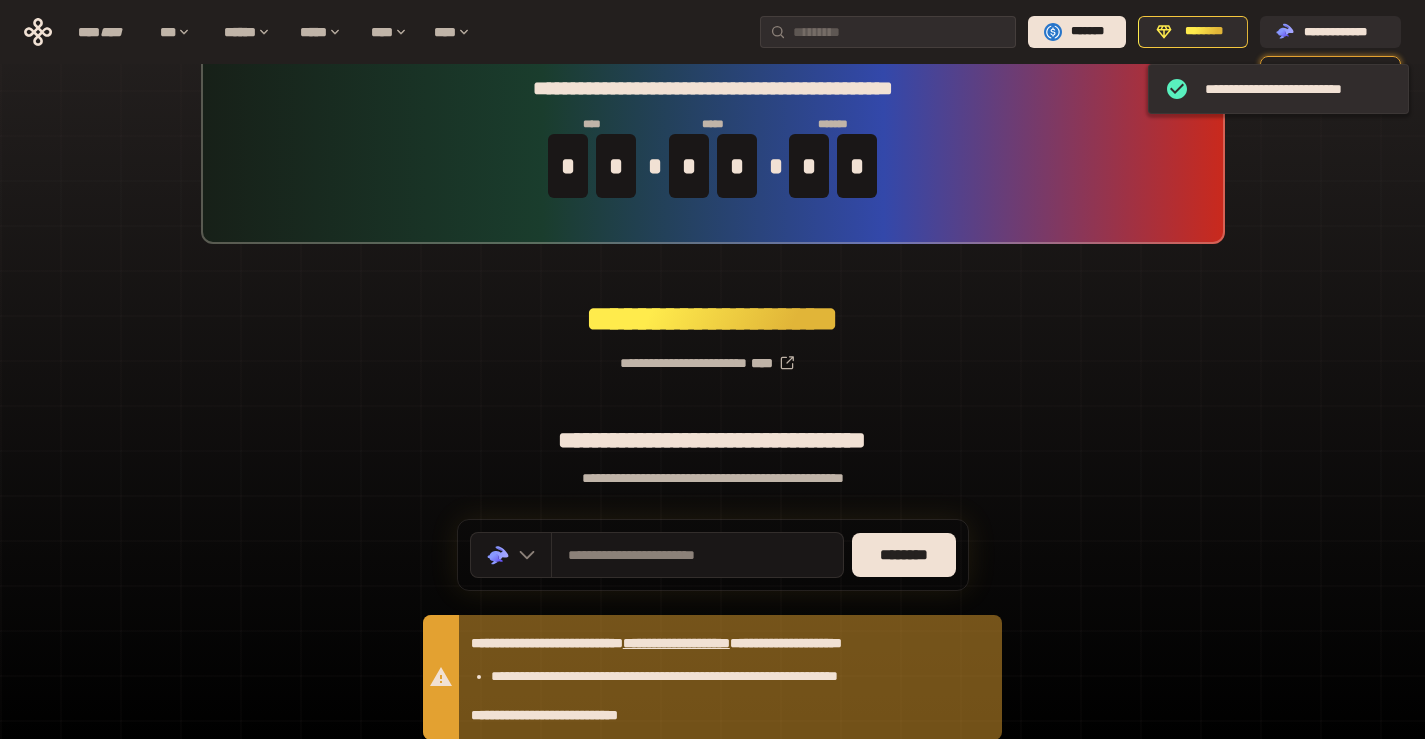 scroll, scrollTop: 100, scrollLeft: 0, axis: vertical 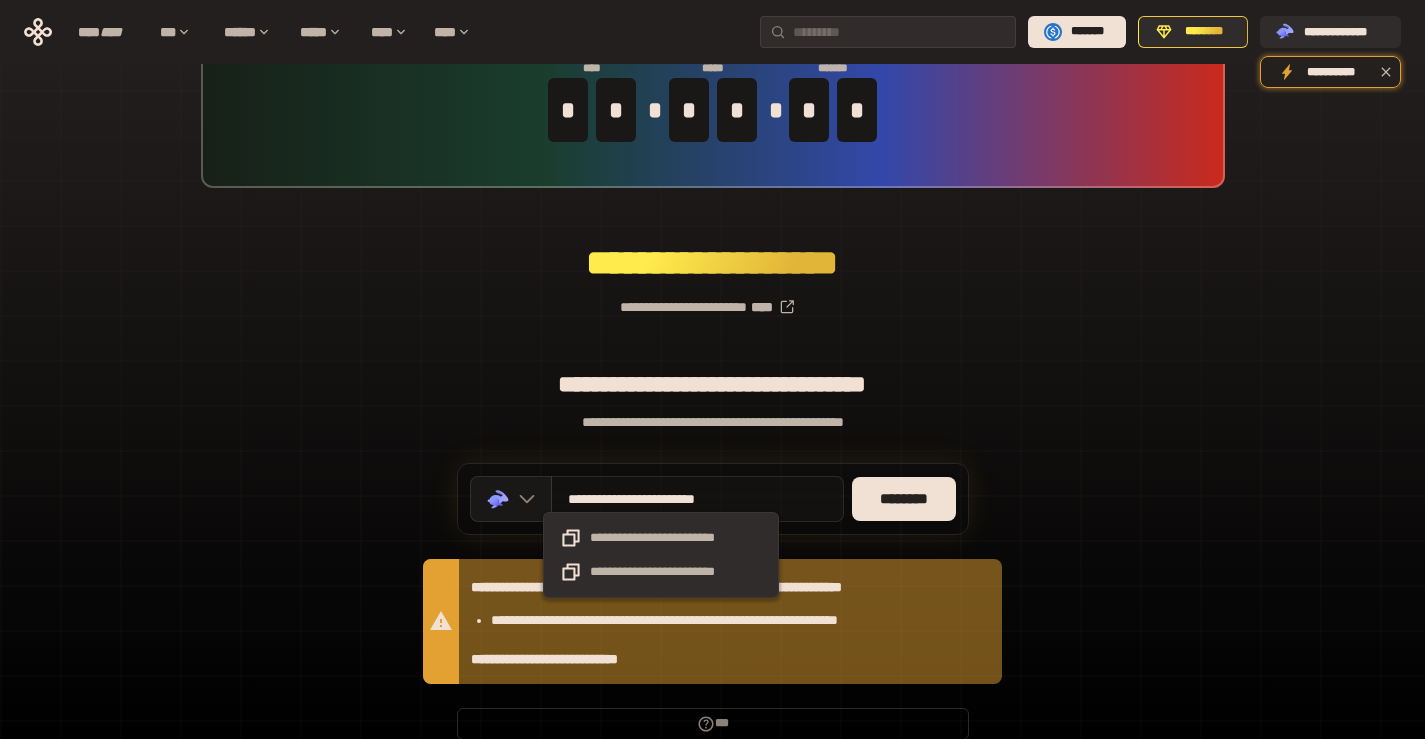 click on "**********" at bounding box center (661, 499) 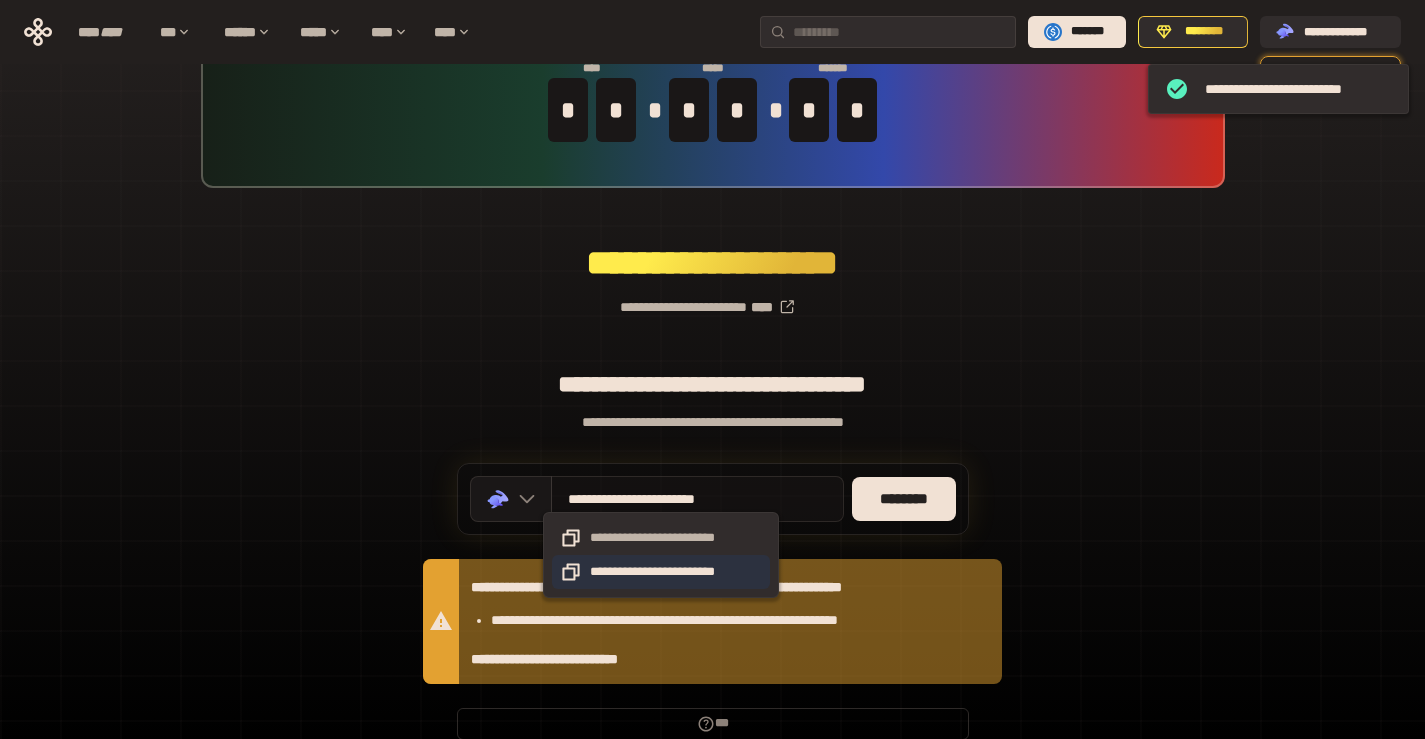 click on "**********" at bounding box center [661, 572] 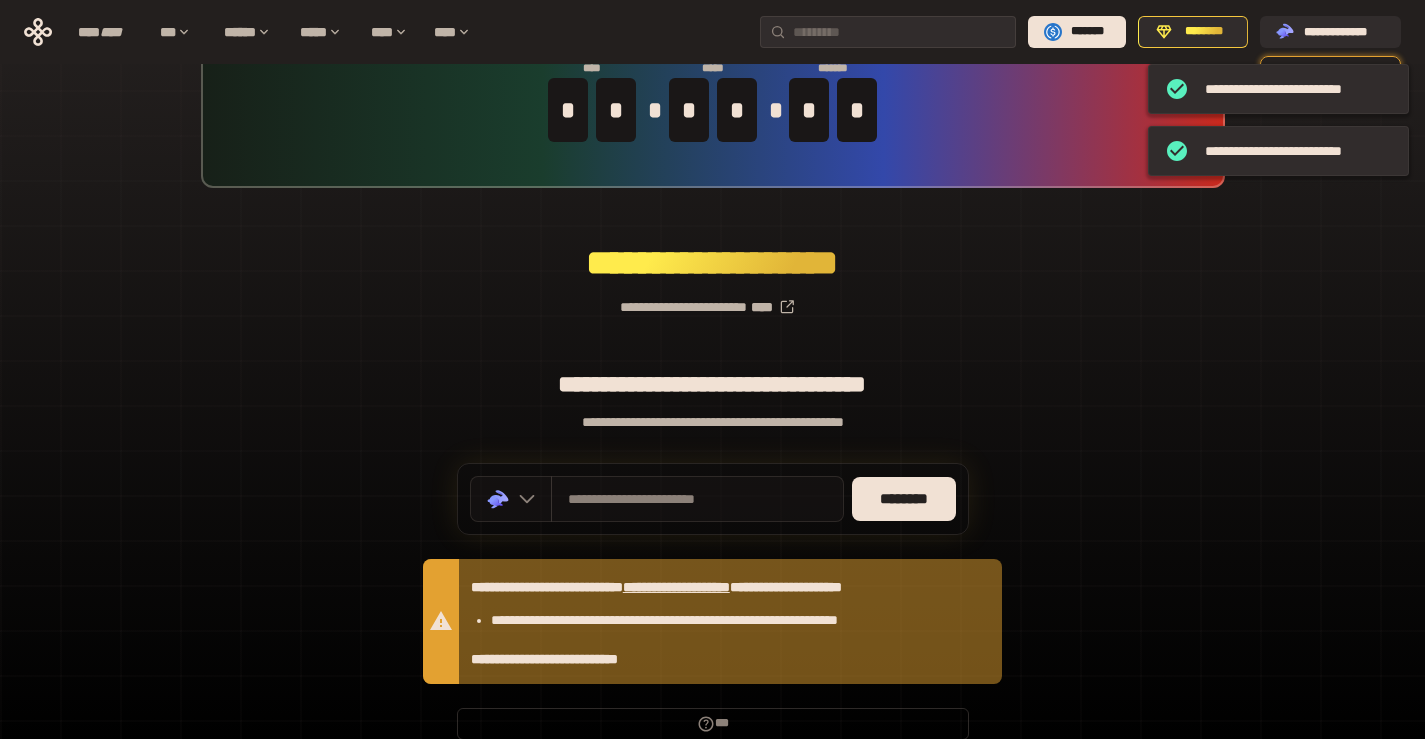 click 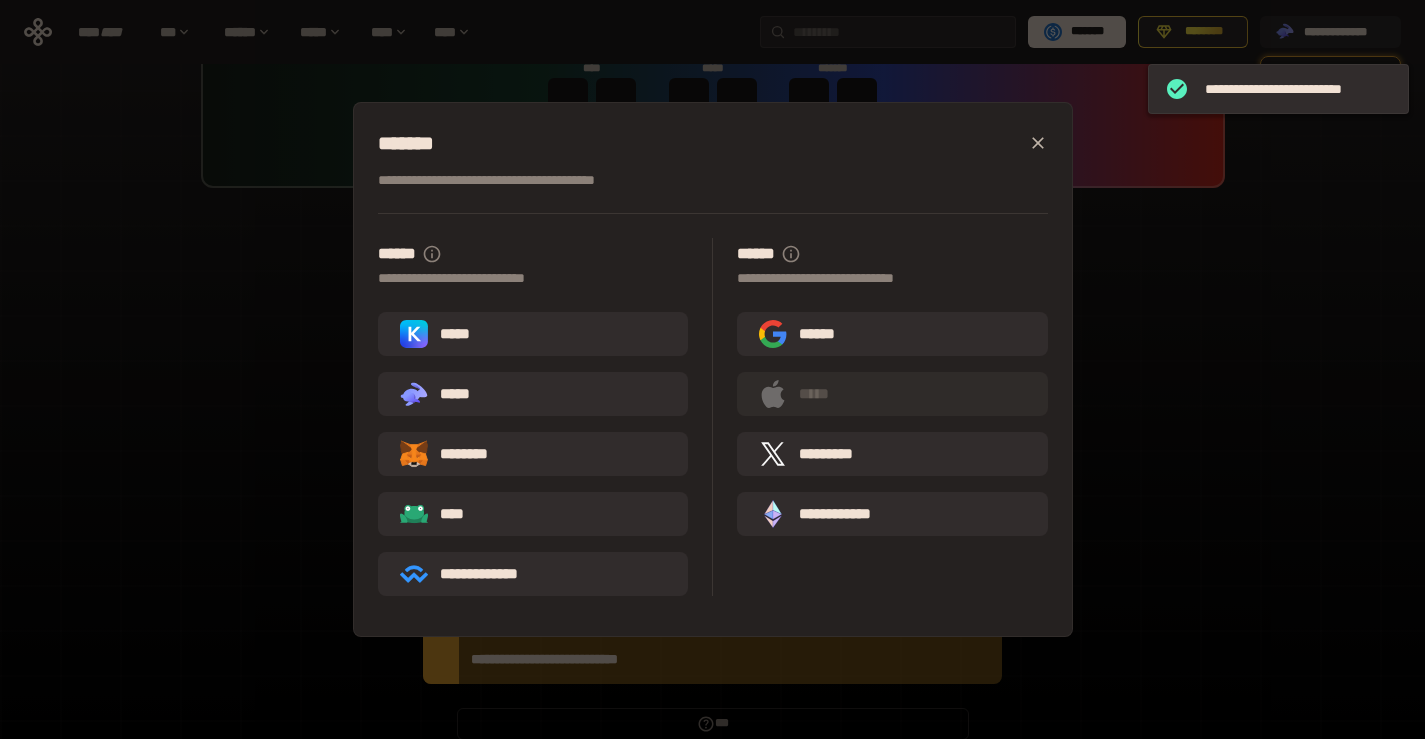 click on ".st0{fill:url(#SVGID_1_);}
.st1{fill-rule:evenodd;clip-rule:evenodd;fill:url(#SVGID_00000161597173617360504640000012432366591255278478_);}
.st2{fill-rule:evenodd;clip-rule:evenodd;fill:url(#SVGID_00000021803777515098205300000017382971856690286485_);}
.st3{fill:url(#SVGID_00000031192219548086493050000012287181694732331425_);}
*****" at bounding box center (533, 394) 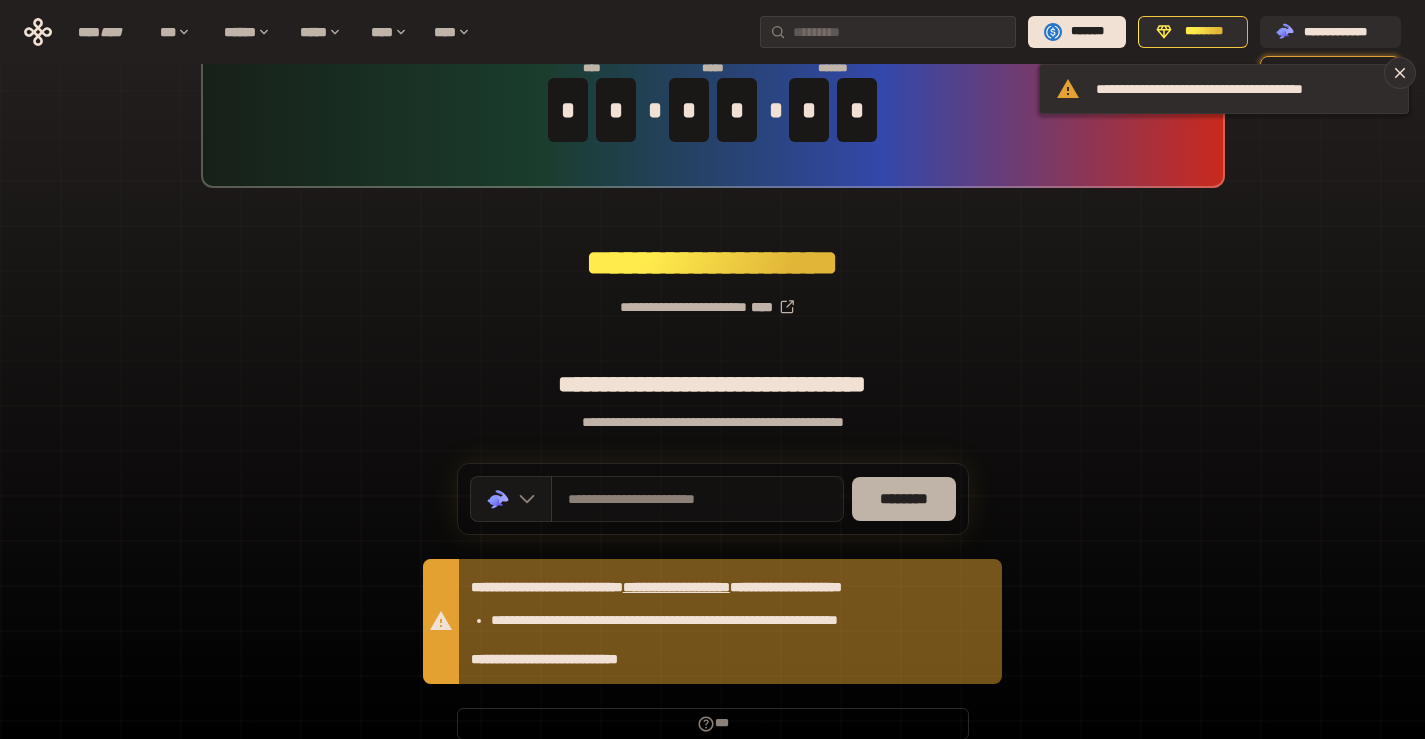 click on "********" at bounding box center (904, 499) 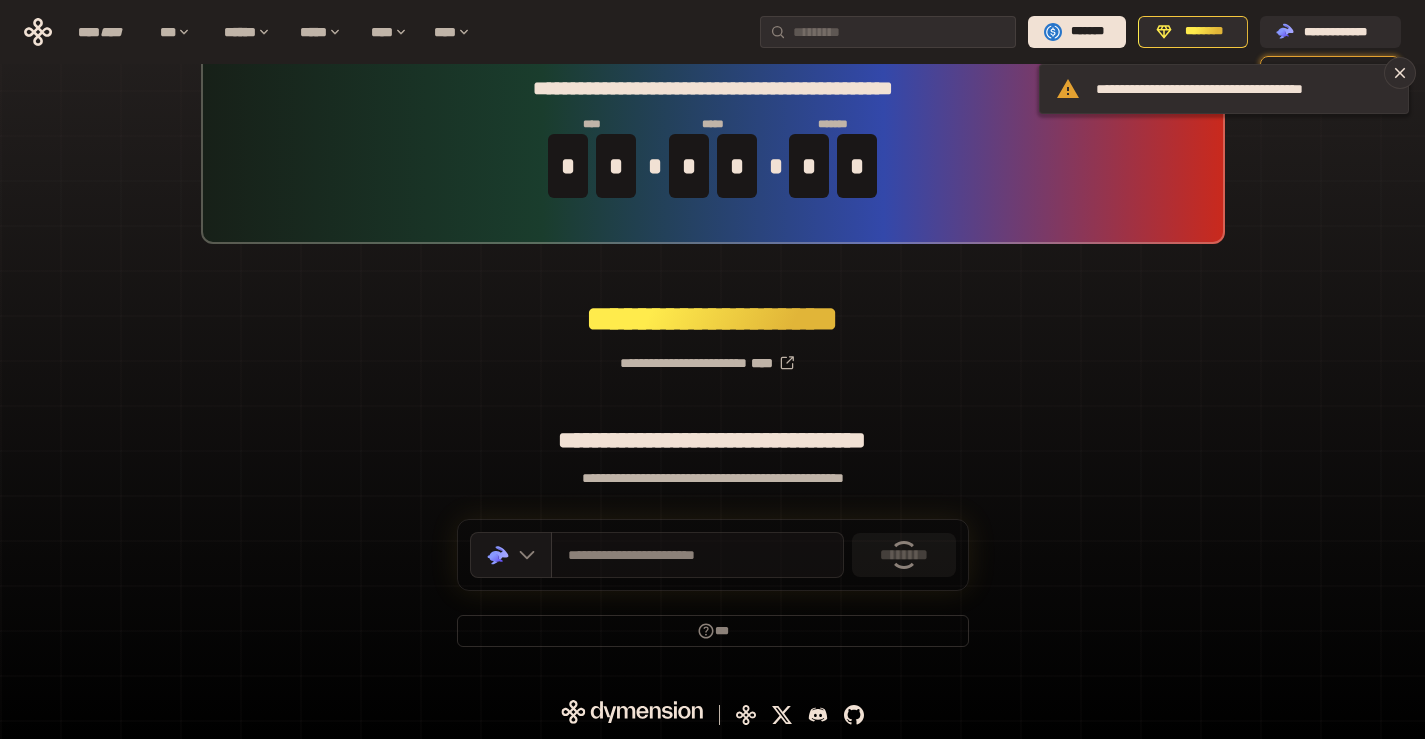 scroll, scrollTop: 100, scrollLeft: 0, axis: vertical 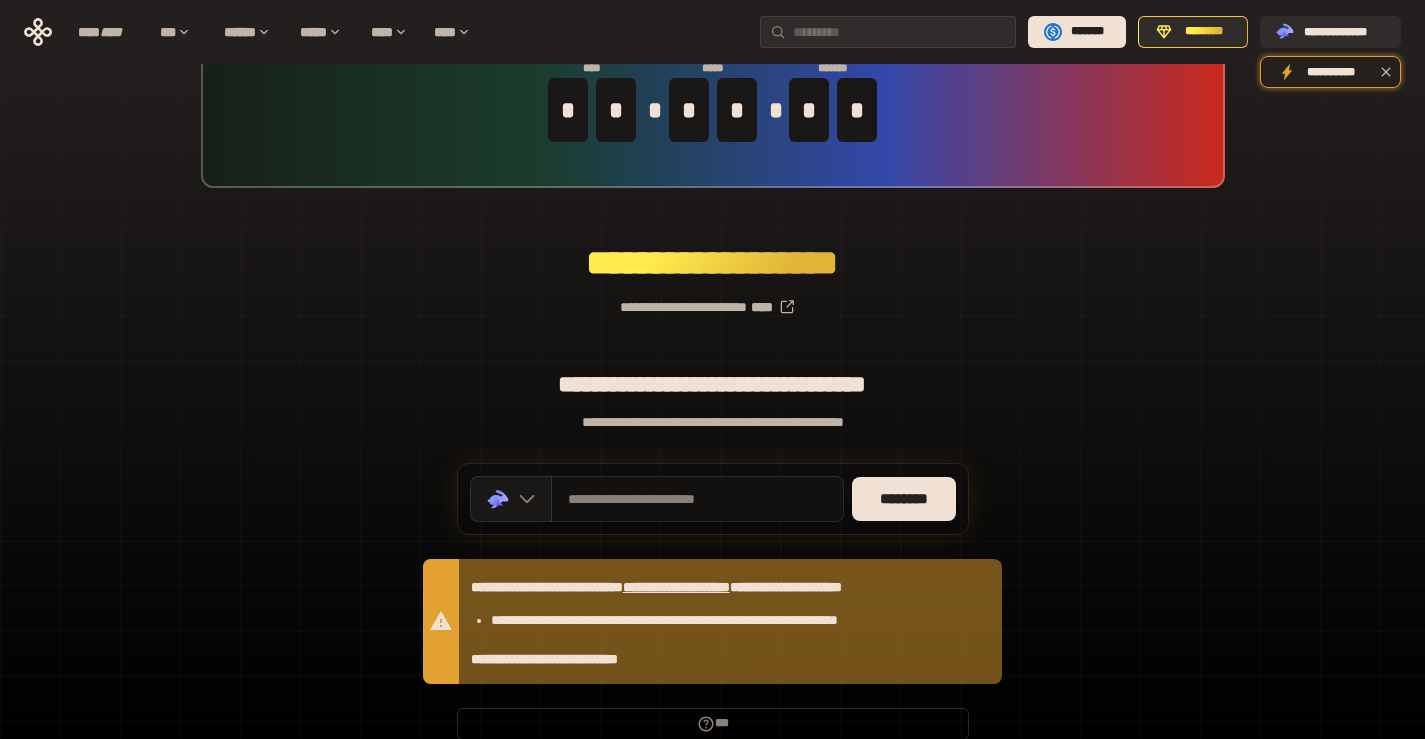 click on "**********" at bounding box center (697, 499) 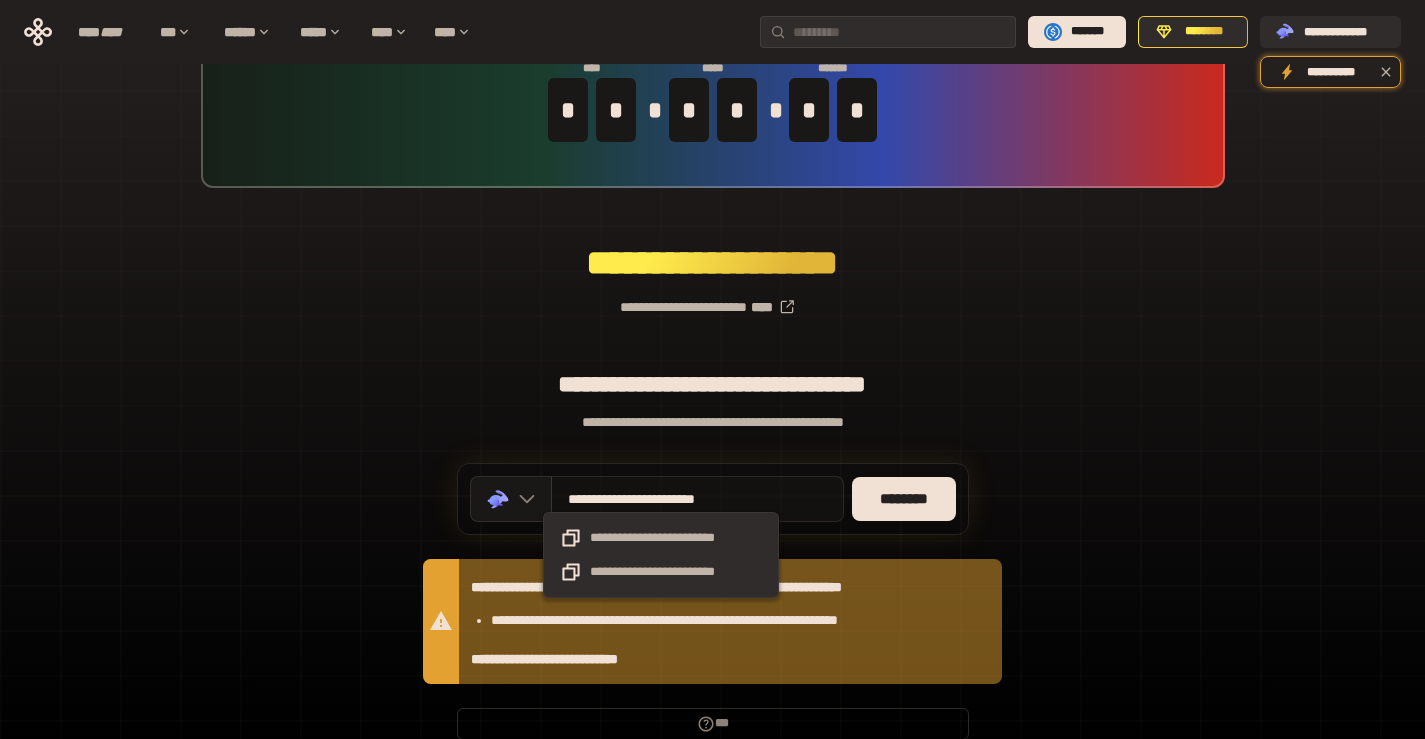 click on "**********" at bounding box center (661, 499) 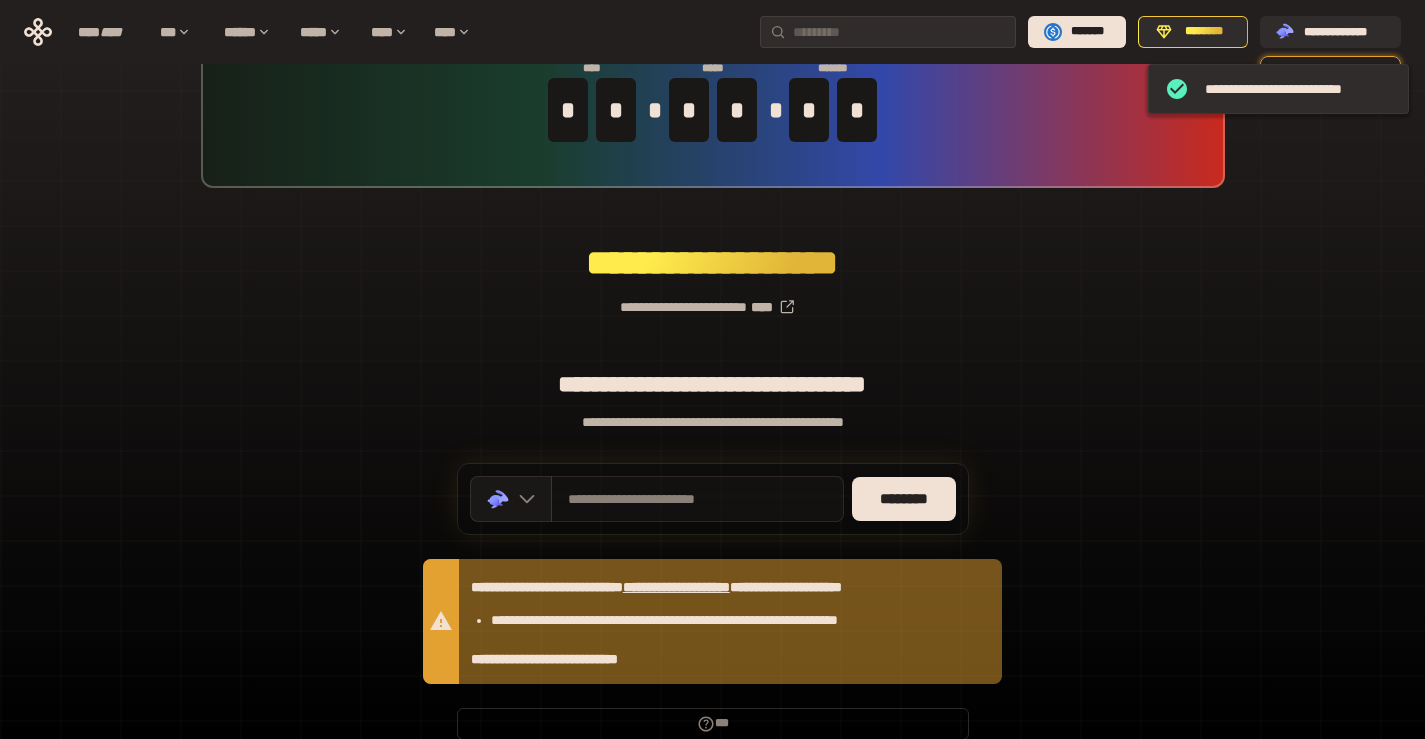 click on "**********" at bounding box center [697, 499] 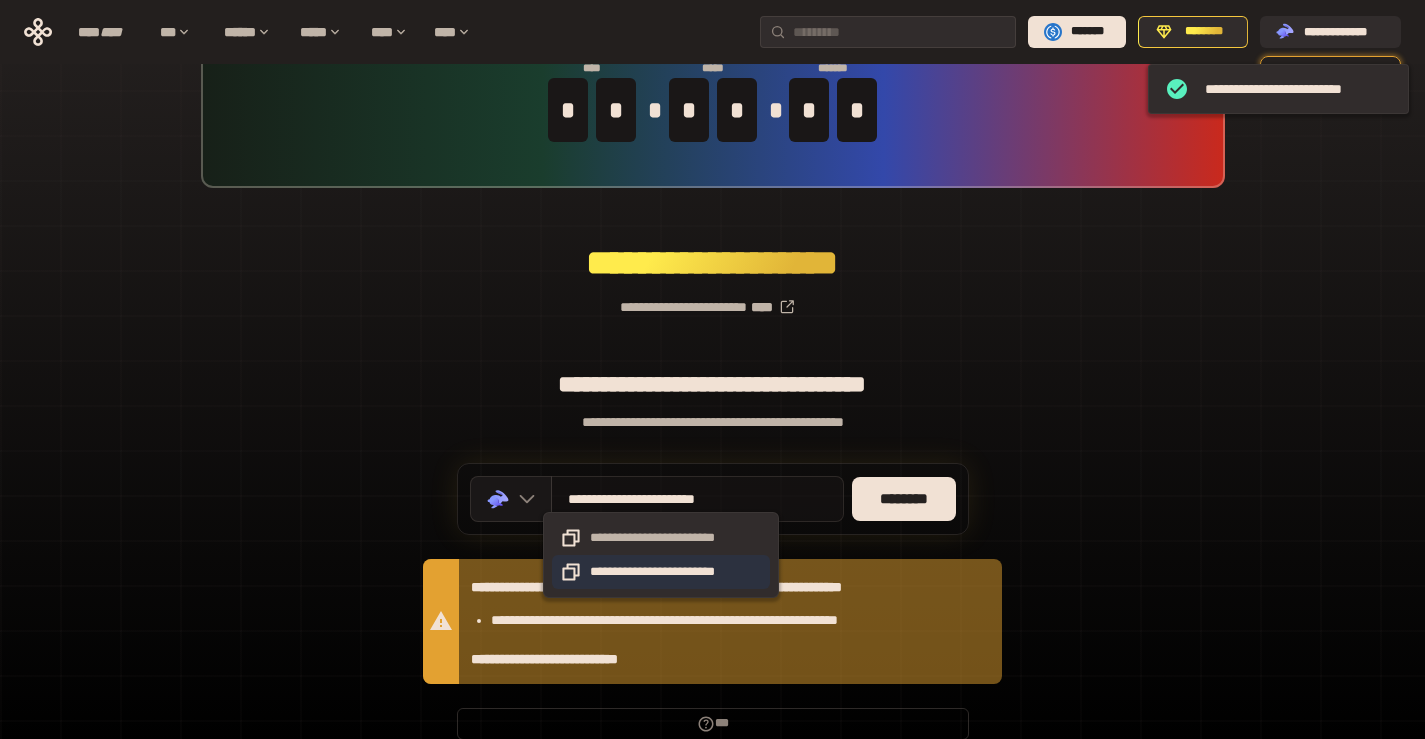 click on "**********" at bounding box center (661, 572) 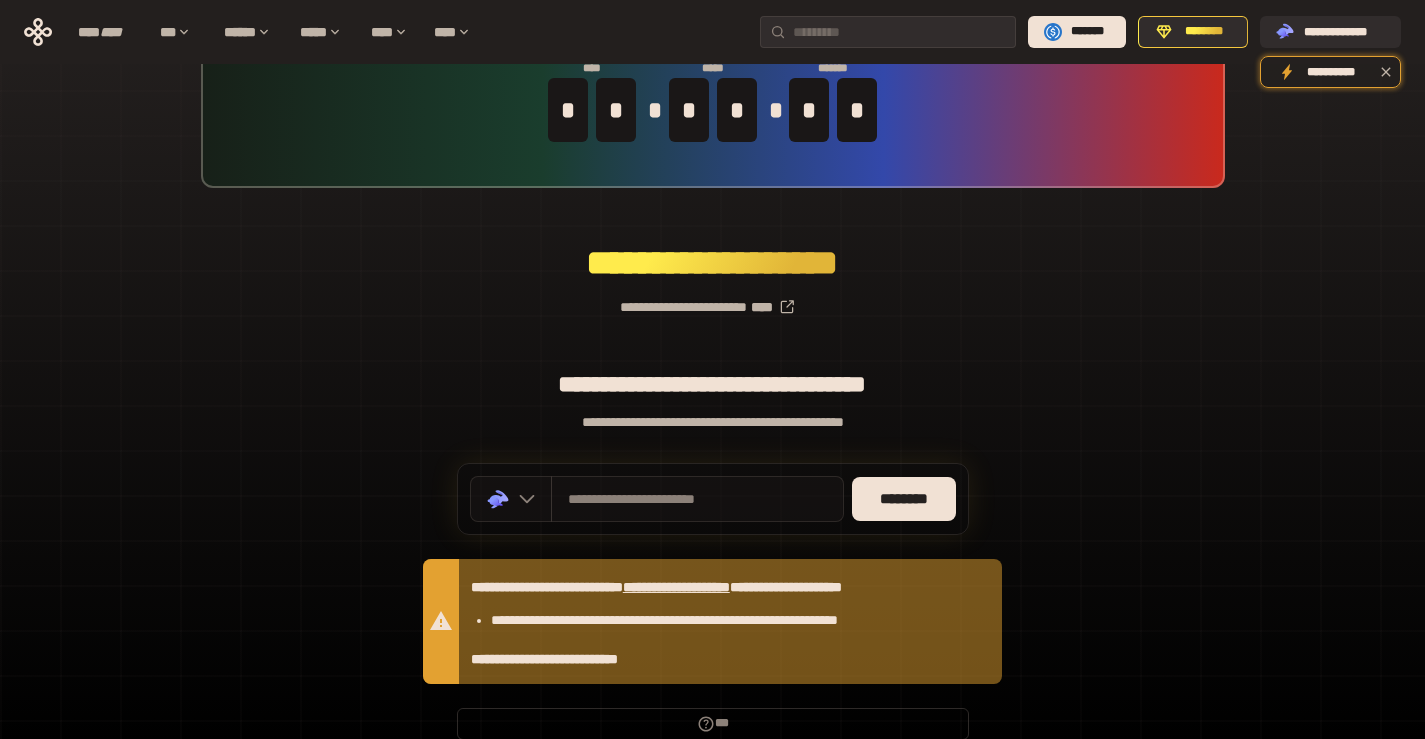 click 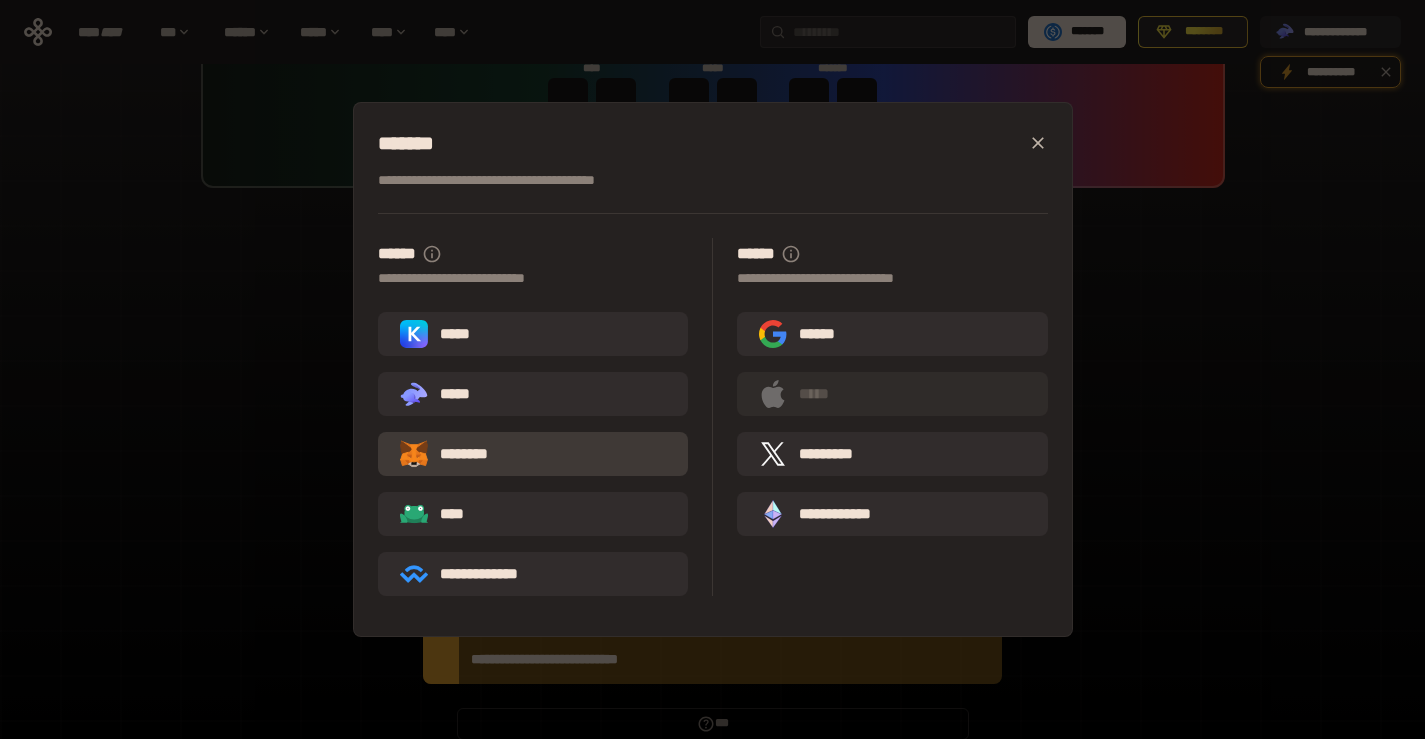click on "********" at bounding box center [533, 454] 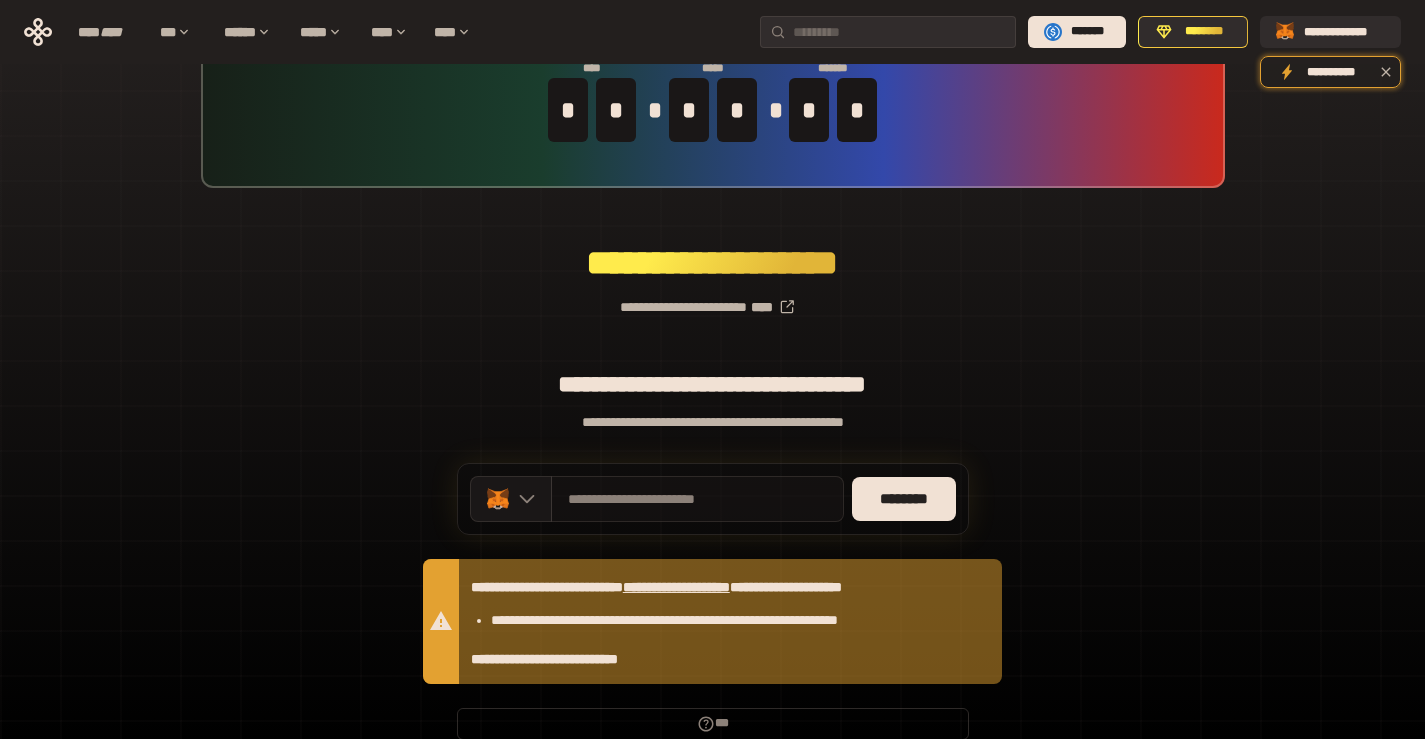 scroll, scrollTop: 0, scrollLeft: 0, axis: both 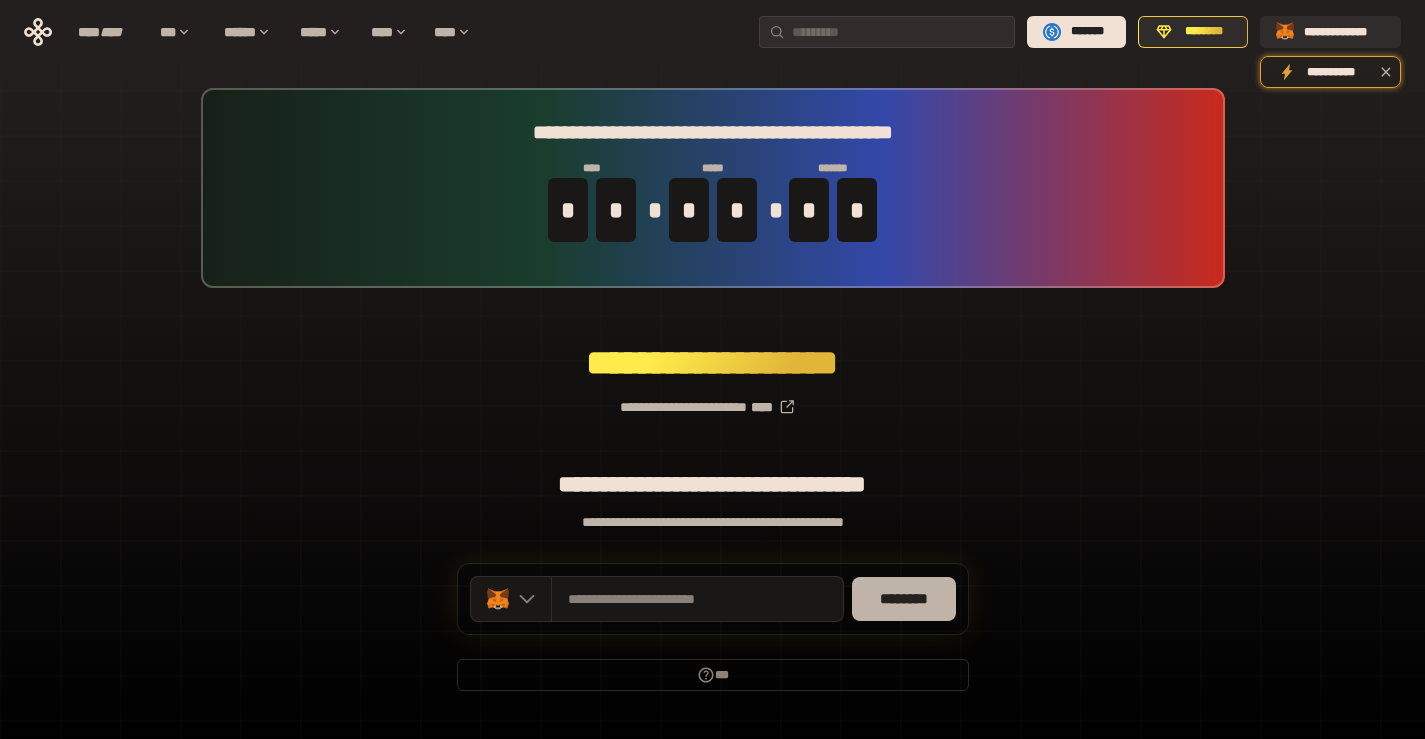 click on "********" at bounding box center (904, 599) 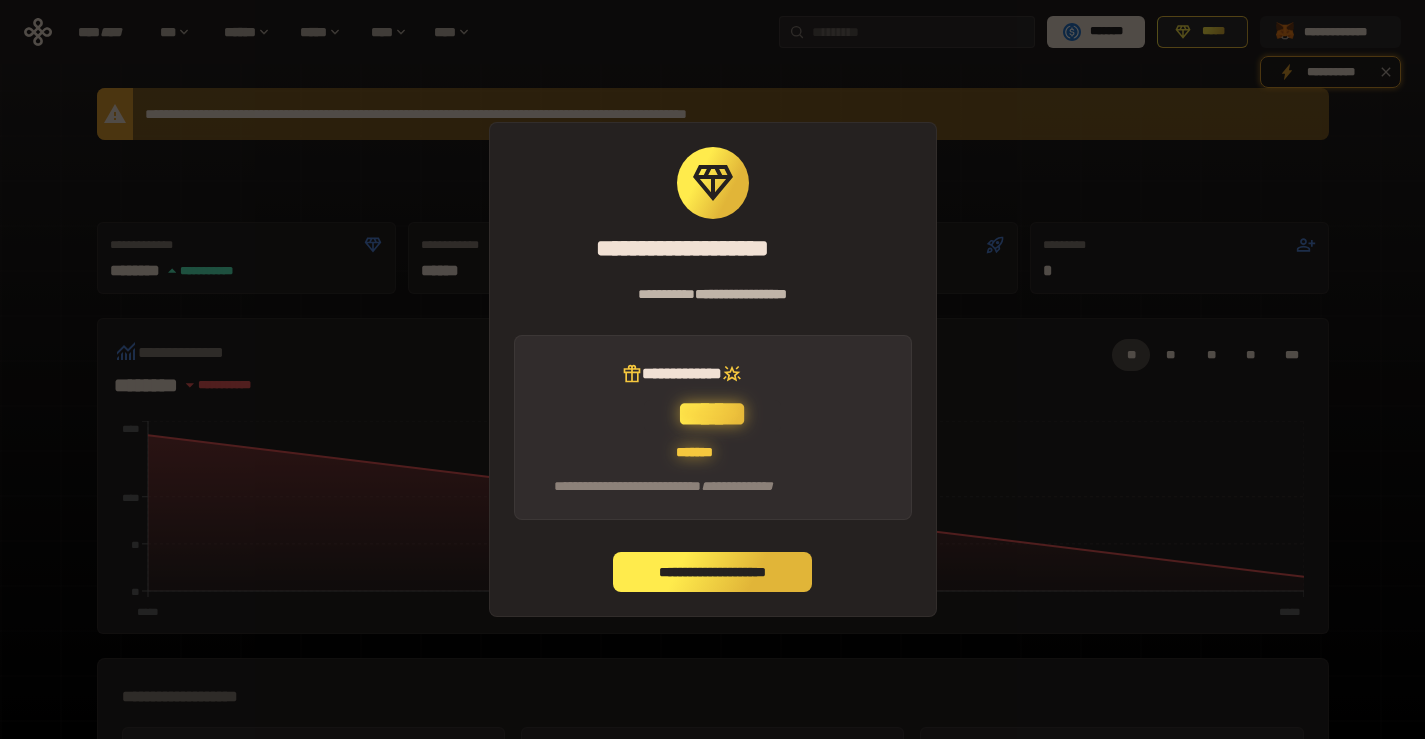 click on "**********" at bounding box center (713, 572) 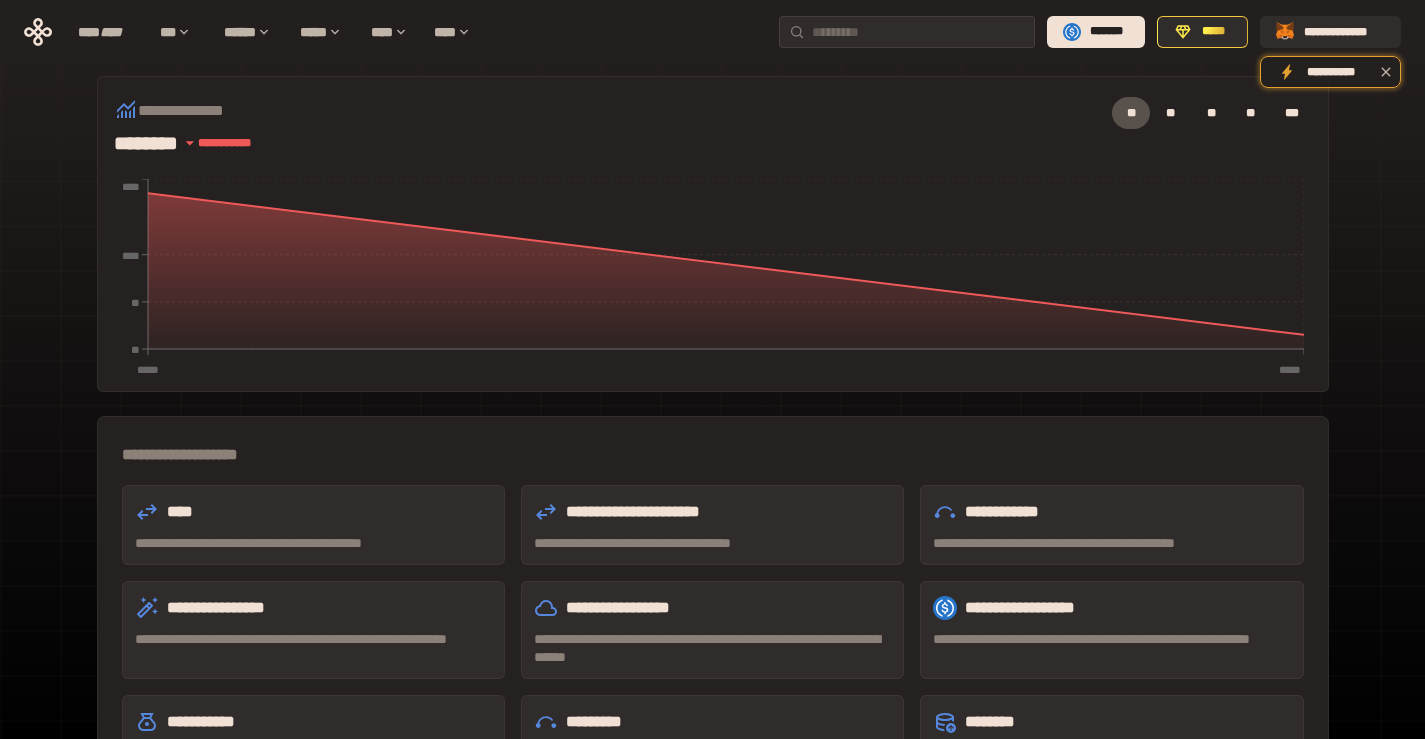 scroll, scrollTop: 0, scrollLeft: 0, axis: both 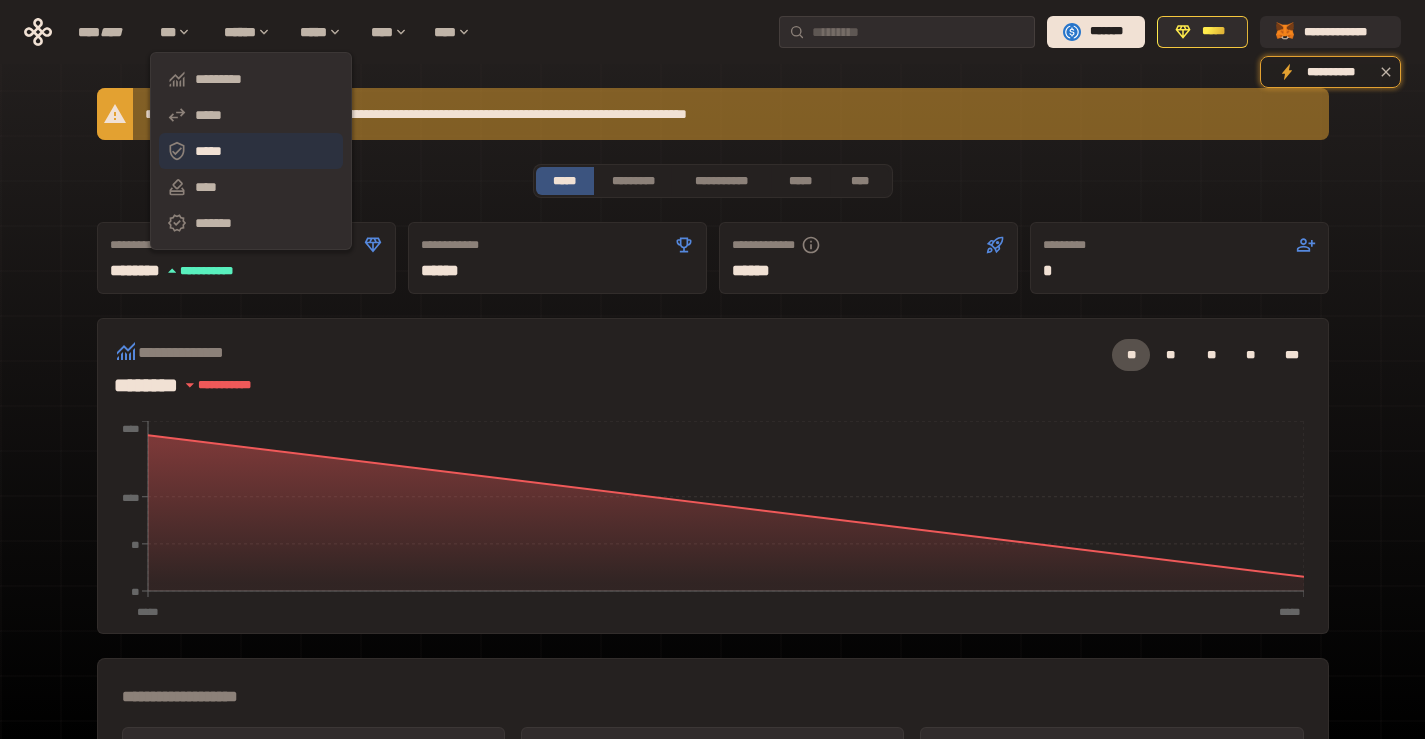 click on "*****" at bounding box center (251, 151) 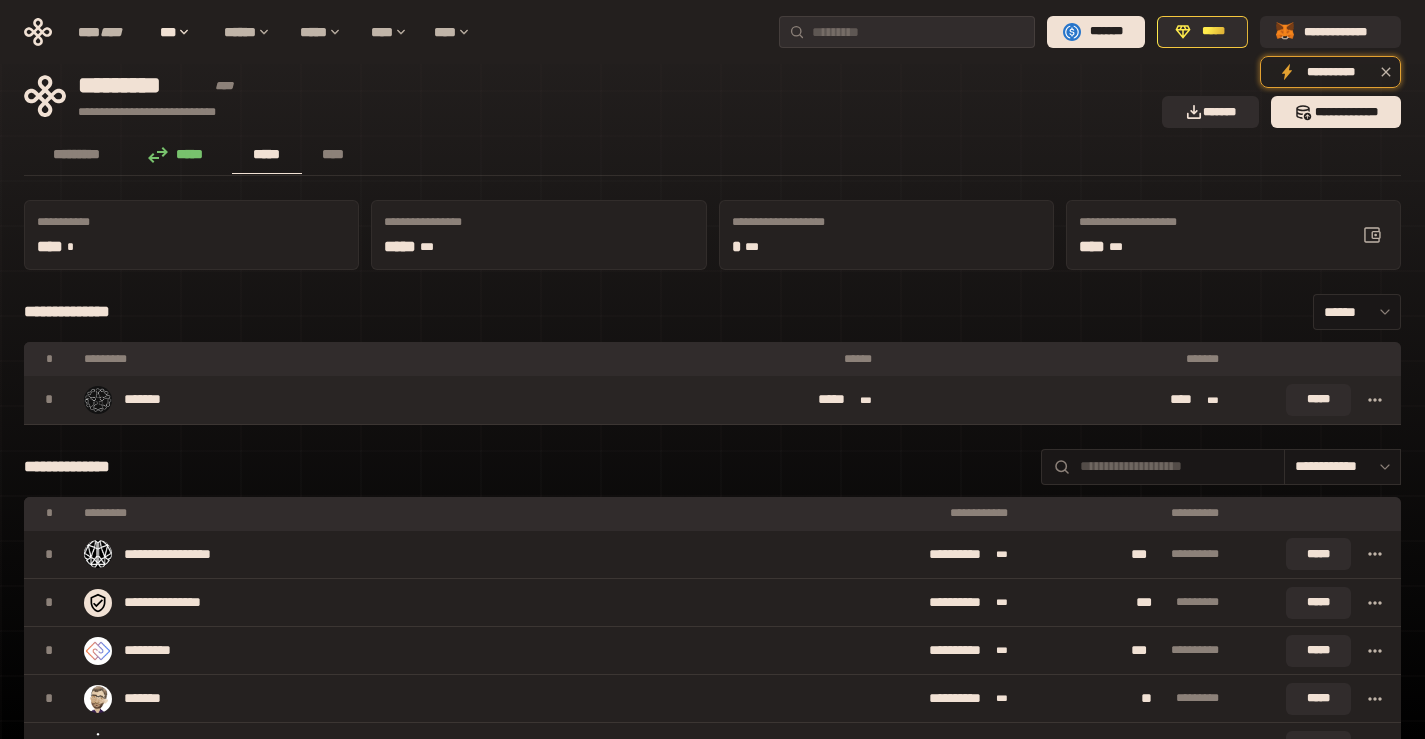 click 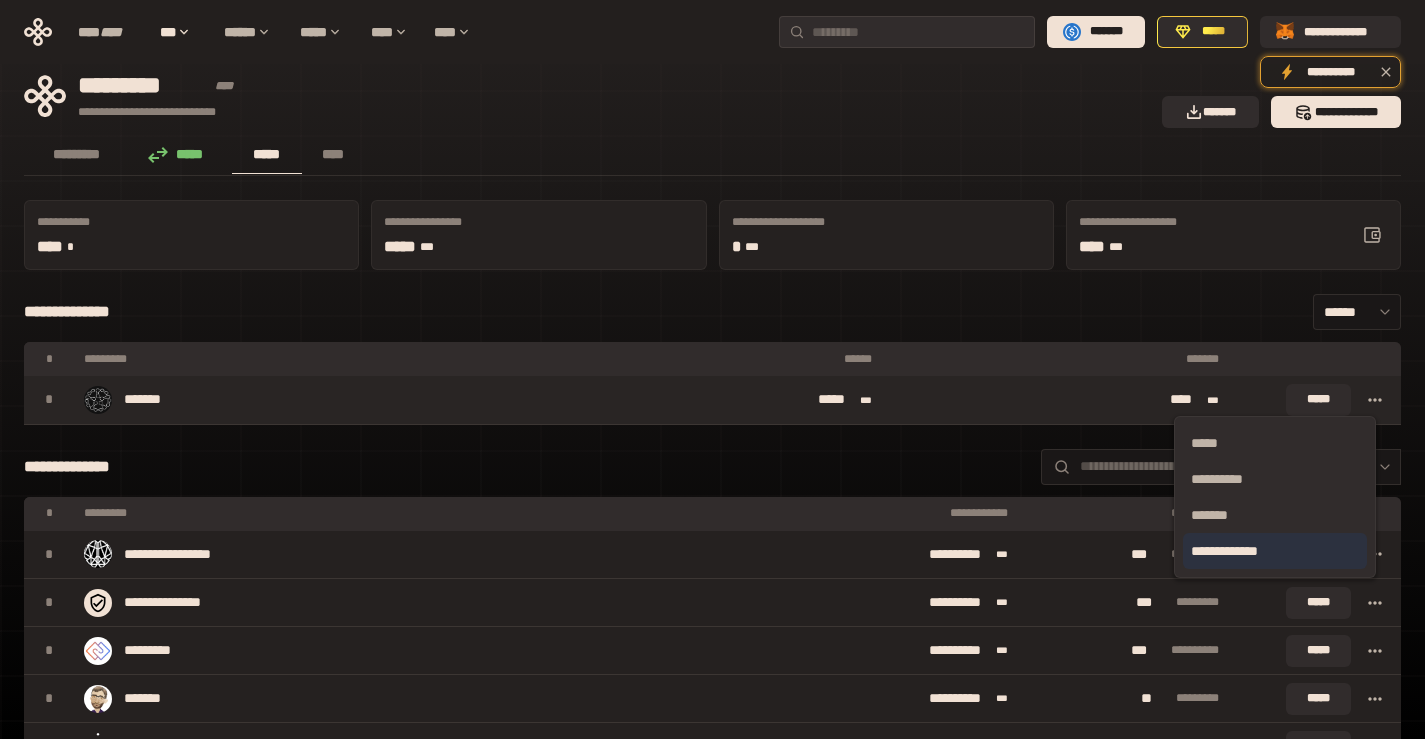 click on "**********" at bounding box center (1275, 551) 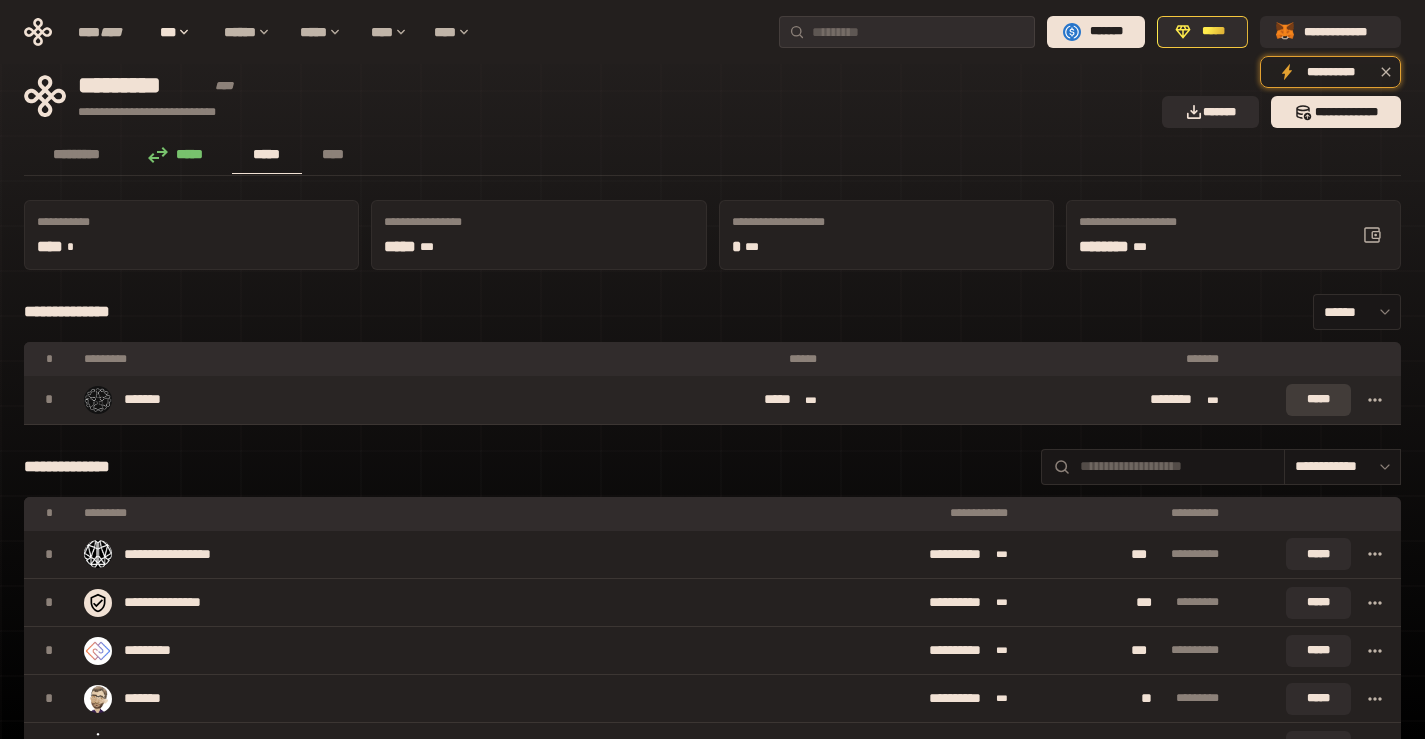 click on "*****" at bounding box center (1318, 400) 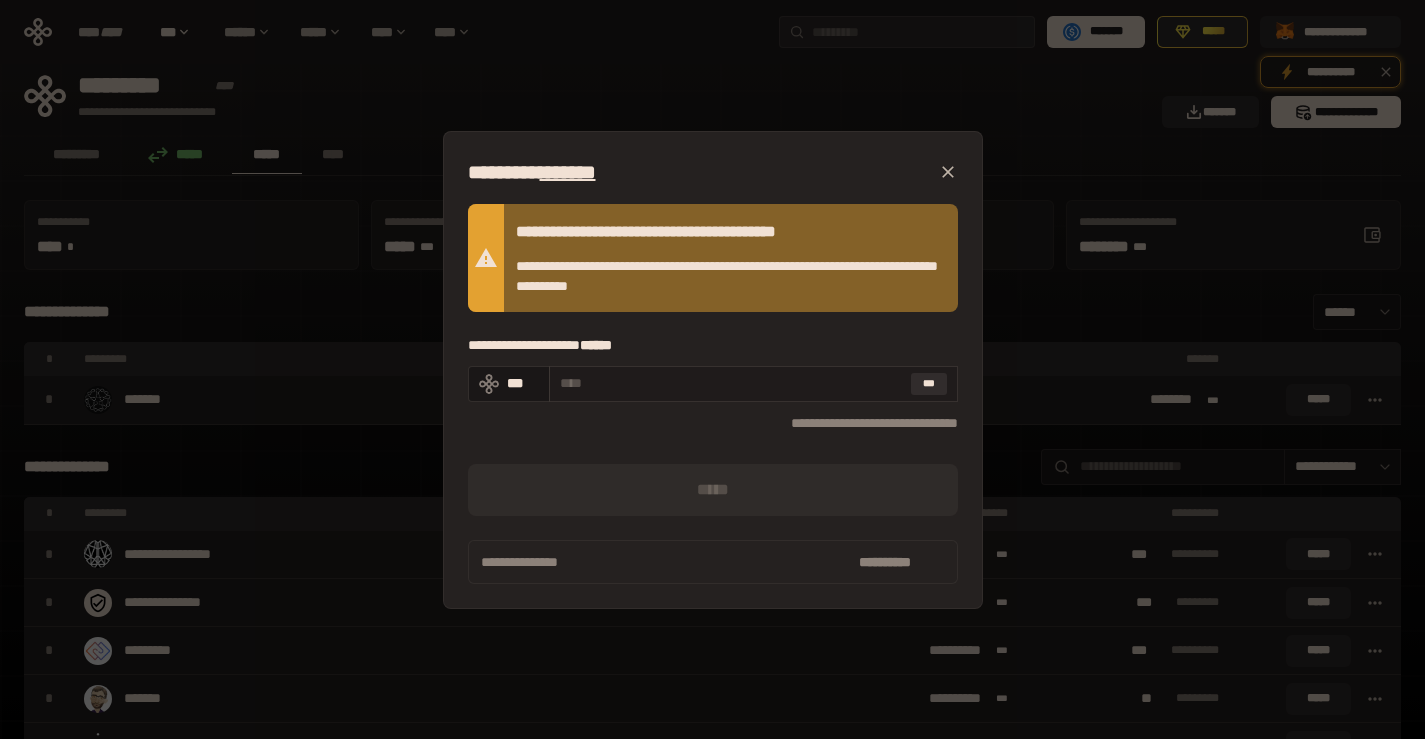 click at bounding box center (731, 383) 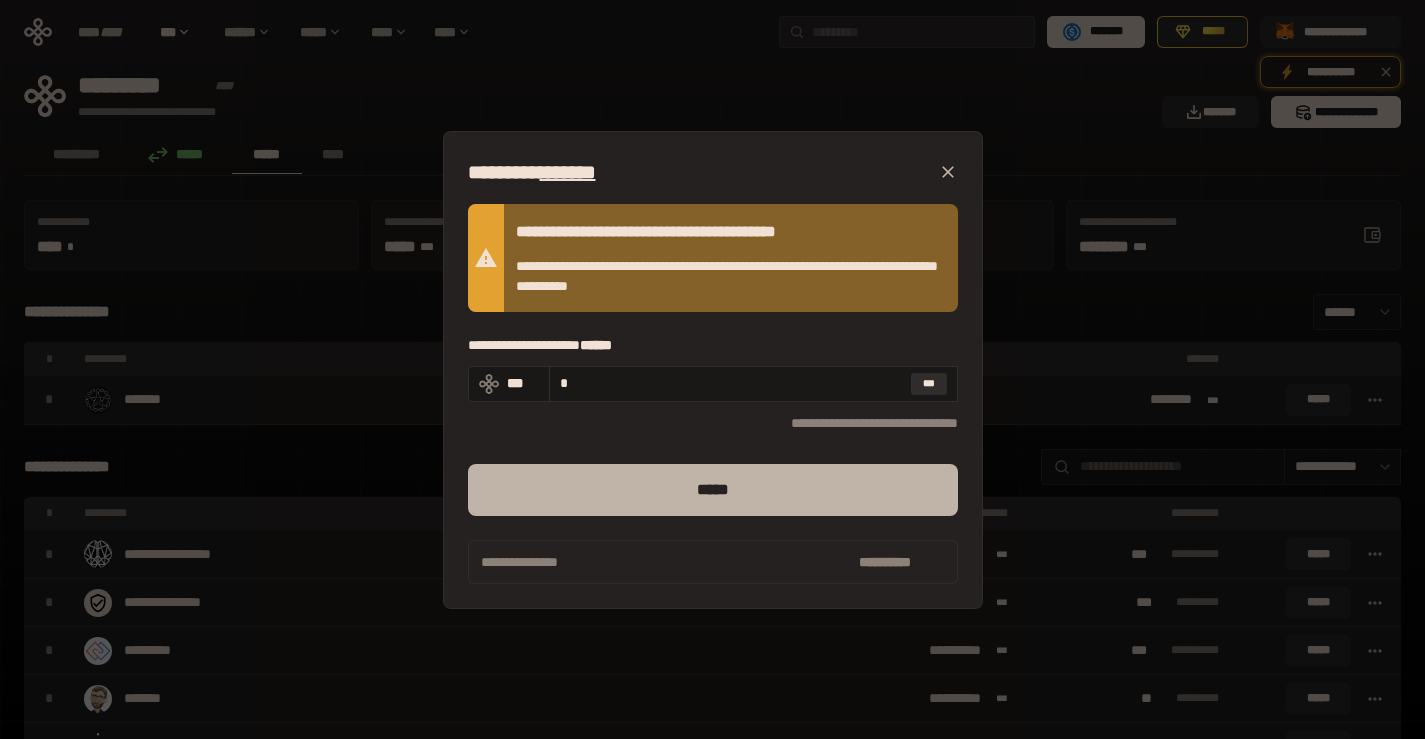 type on "*" 